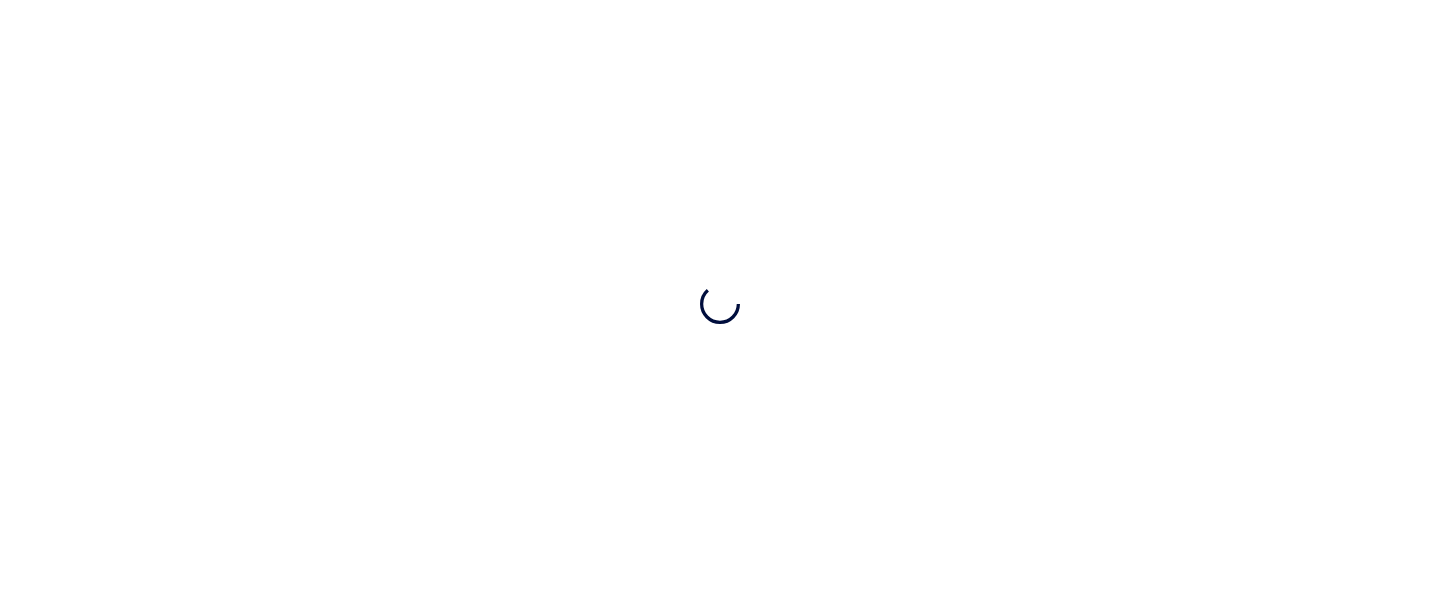 scroll, scrollTop: 0, scrollLeft: 0, axis: both 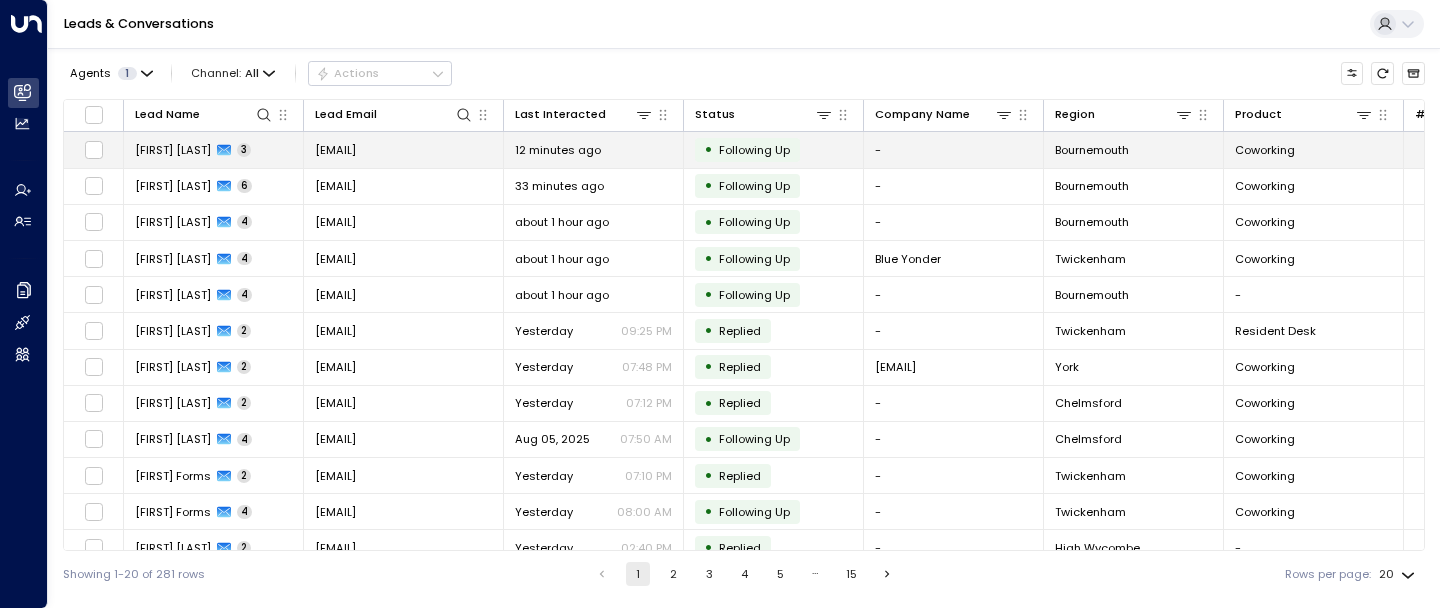 click on "Chrisi Abarrow 3" at bounding box center [214, 149] 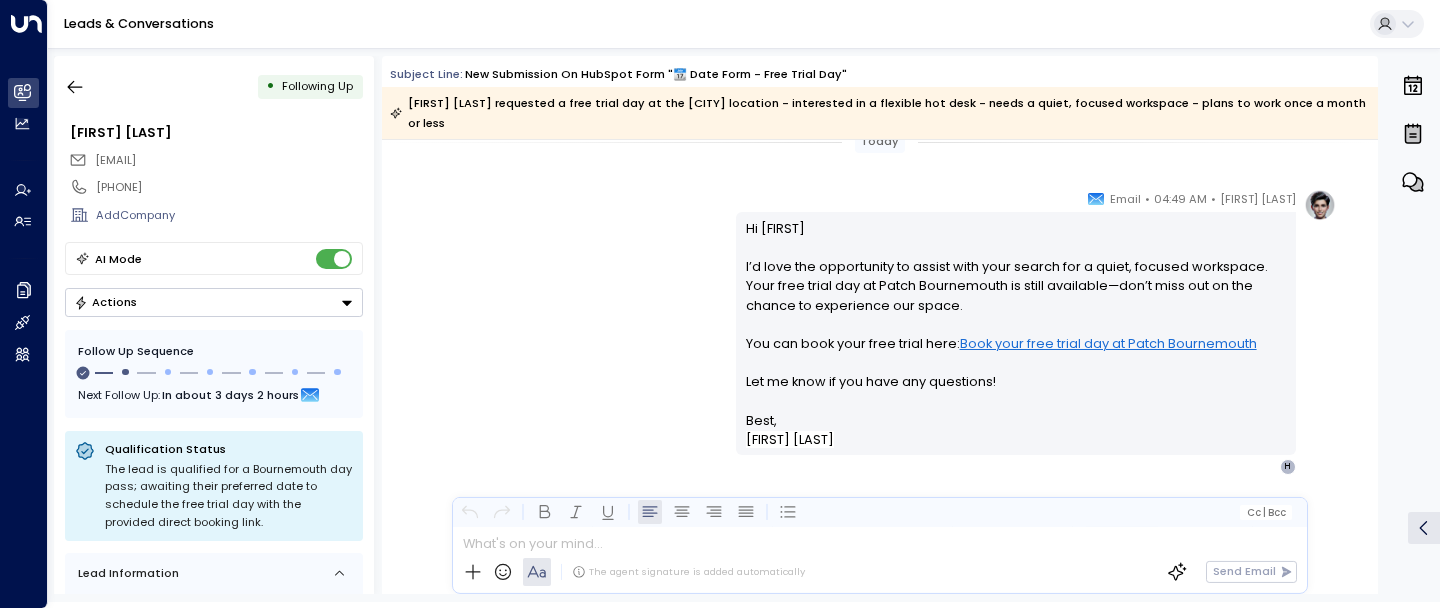 scroll, scrollTop: 2475, scrollLeft: 0, axis: vertical 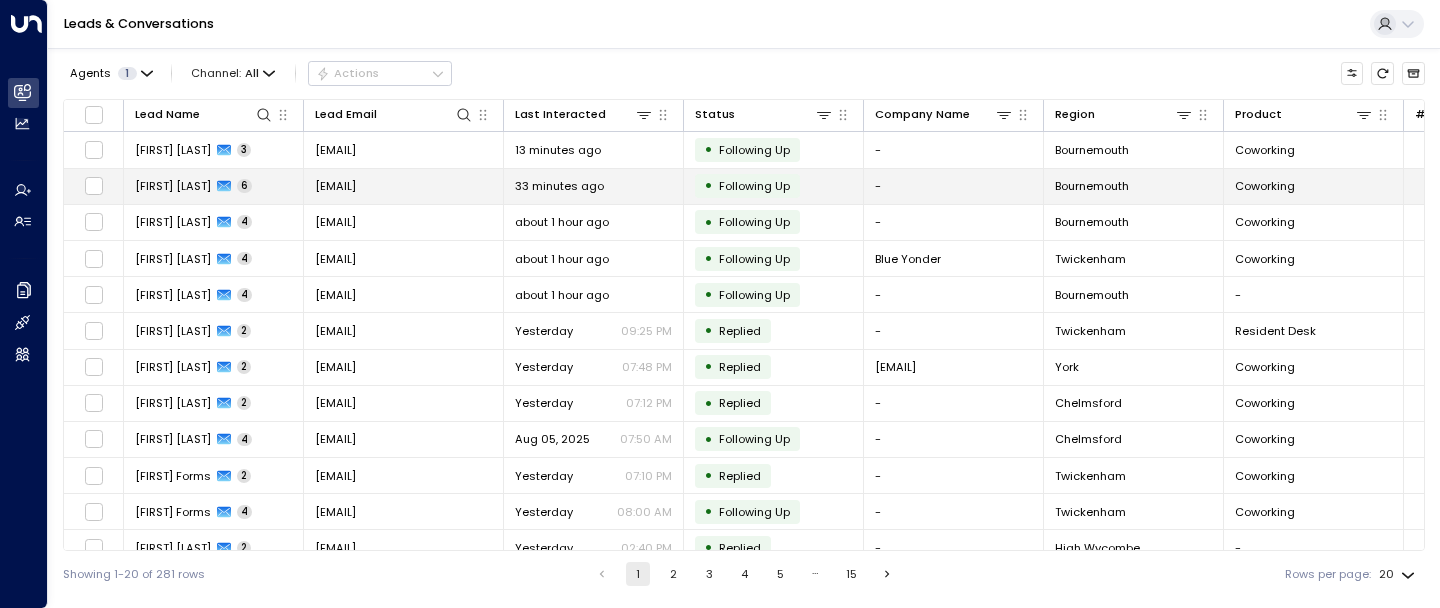 click on "Christi Hughes" at bounding box center (173, 186) 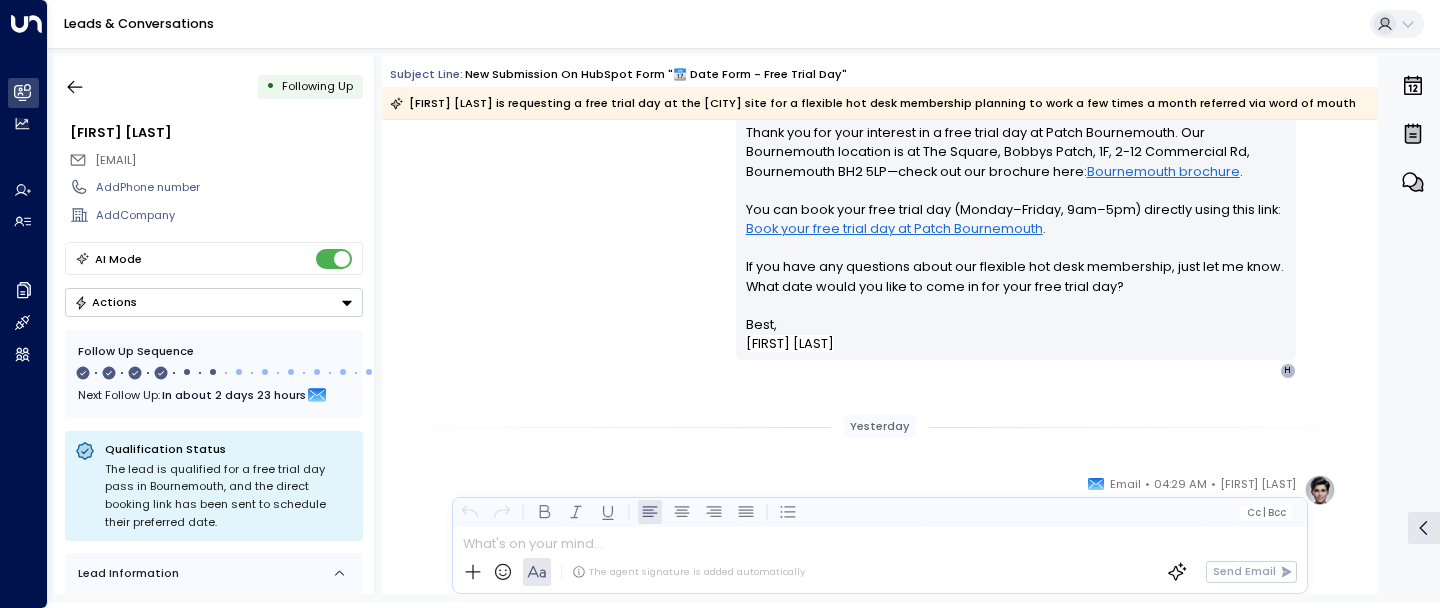 scroll, scrollTop: 3510, scrollLeft: 0, axis: vertical 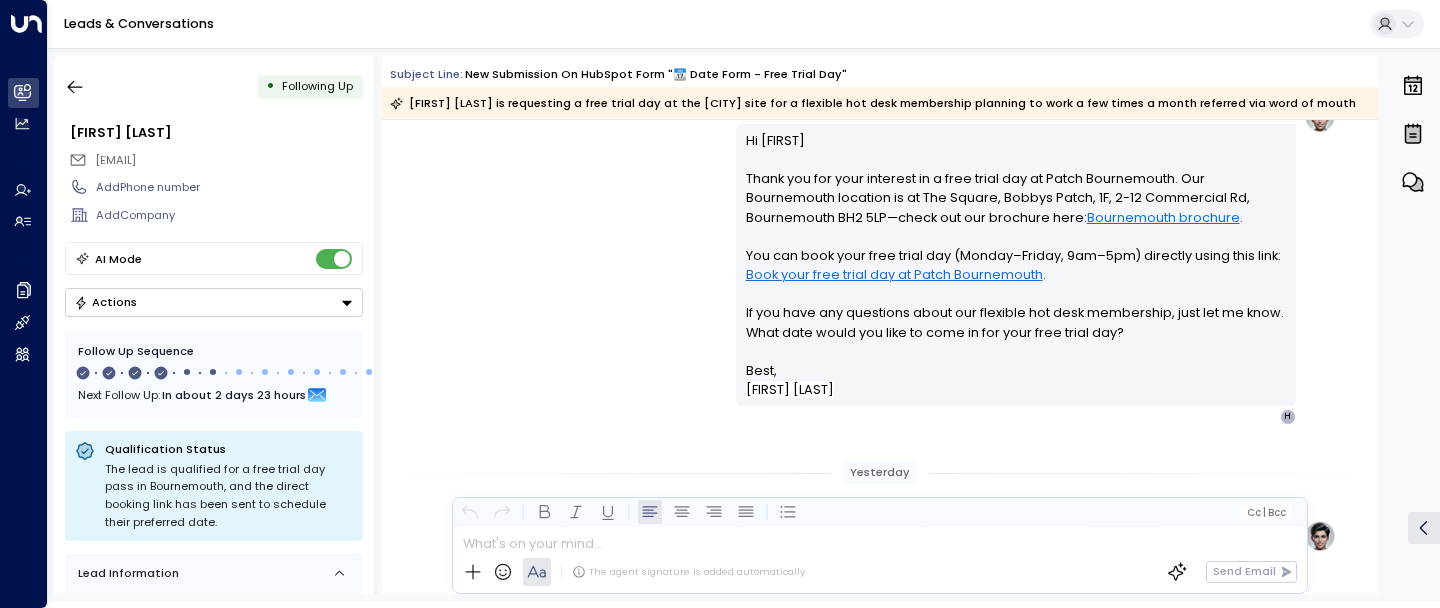 click on "• Following Up Christi Hughes christi@airplus.uk Add  Phone number Add  Company AI Mode   Actions Follow Up Sequence Next Follow Up:   In about 2 days 23 hours Qualification Status The lead is qualified for a free trial day pass in Bournemouth, and the direct booking link has been sent to schedule their preferred date. Lead Information SMS Consent Not given Add  Title Region of Interest Bournemouth Product of Interest Coworking Add  No. of People Add  Area Add  Start Date Add  Term Length Add  Budget Source noreply@notifications.hubspot.com Lead created on   Aug 06 2025 at 4:13 am Subject Line: New submission on HubSpot Form "📆 Date Form - Free Trial Day" Christi Hughes is requesting a free trial day at the Bournemouth site for a flexible hot desk membership planning to work a few times a month referred via word of mouth Aug 06, 2 days ago Pat Cooper Hart • 04:29 AM • Email Hi Blade, Bournemouth brochure . Please let us know if you have any questions or queries, we’d love to help. Best, H • • ." at bounding box center (744, 325) 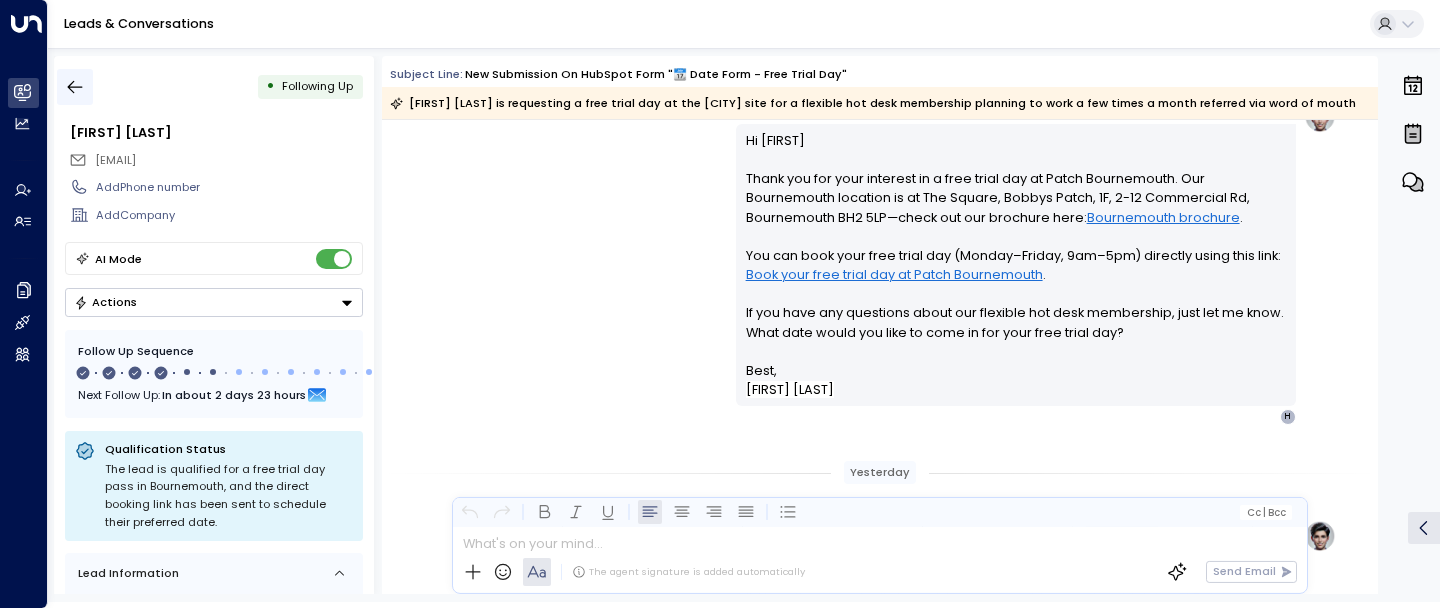 click at bounding box center (75, 87) 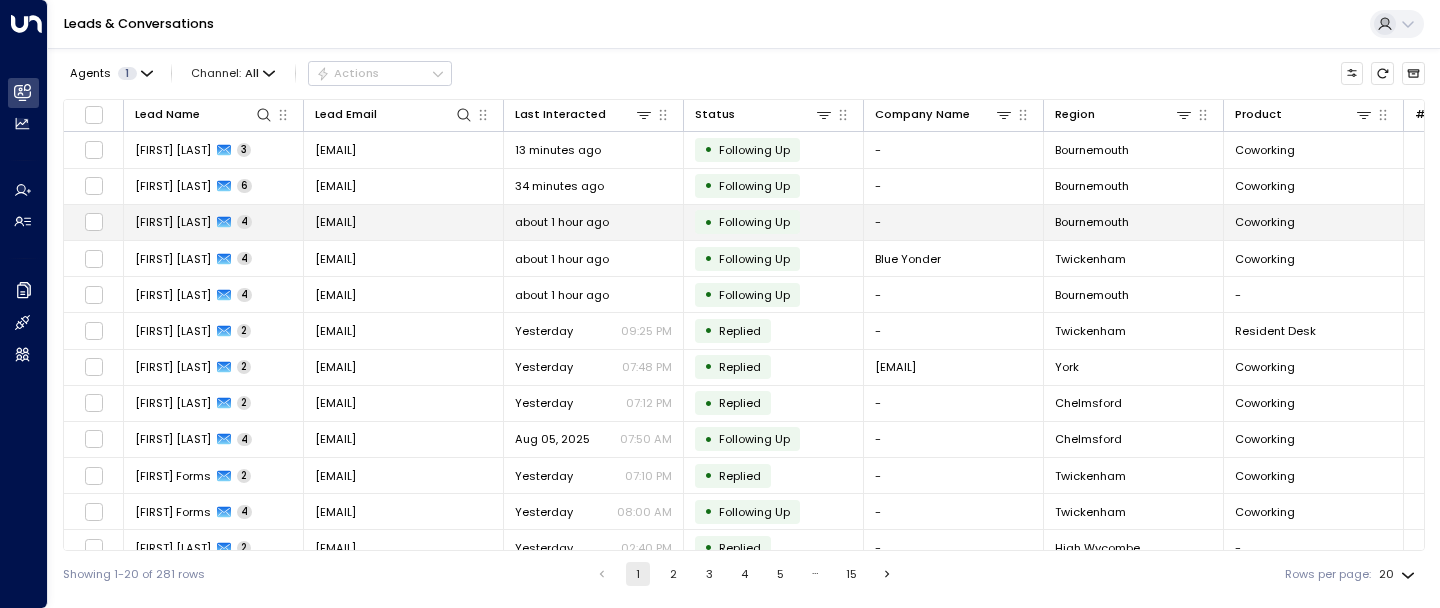 click on "adam@adammills.uk" at bounding box center [335, 222] 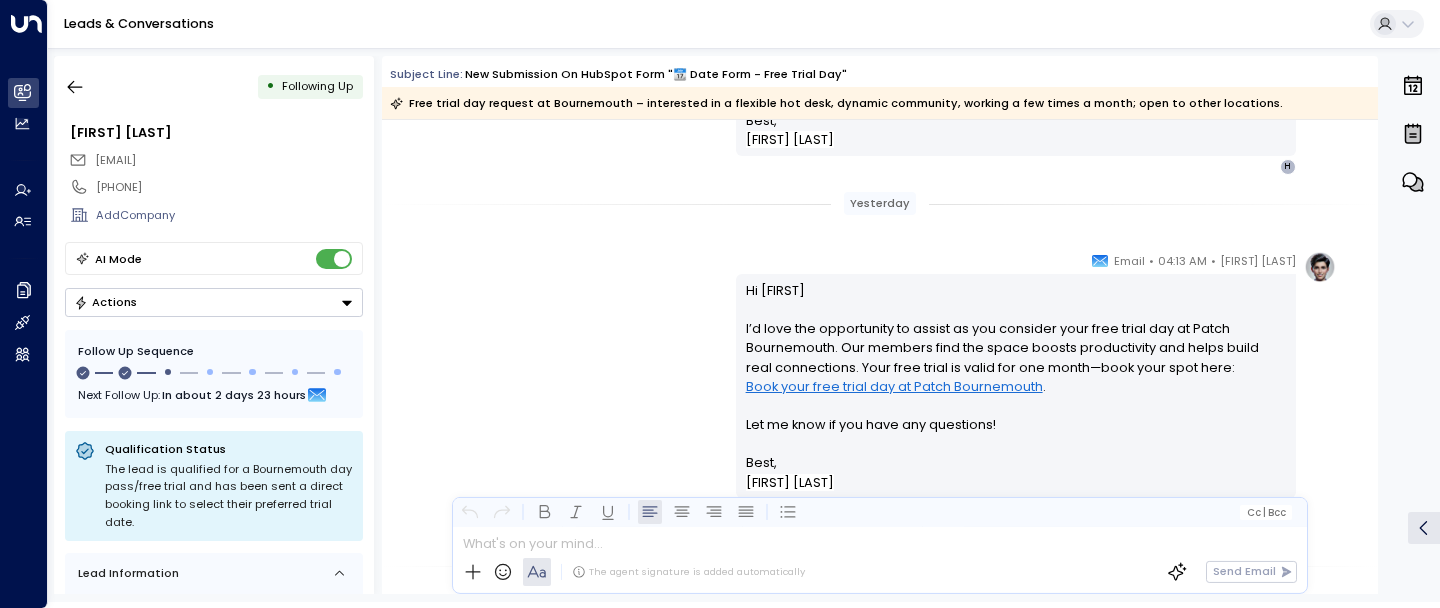 scroll, scrollTop: 2041, scrollLeft: 0, axis: vertical 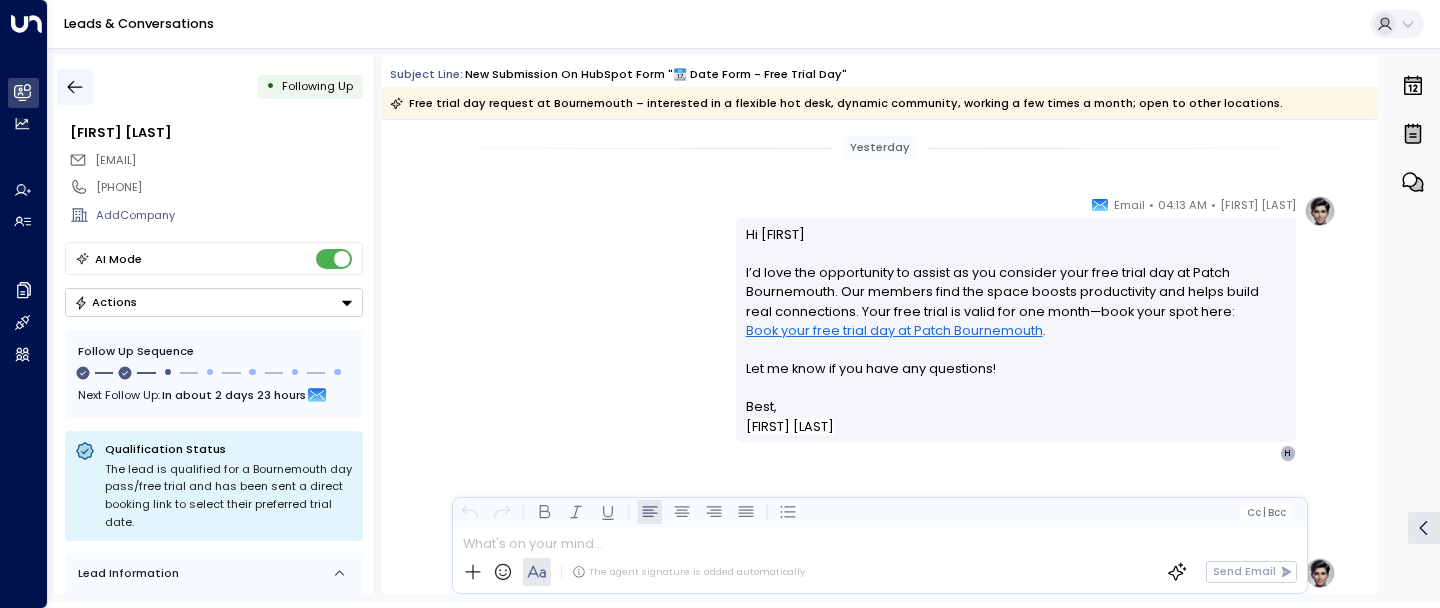 click at bounding box center (75, 87) 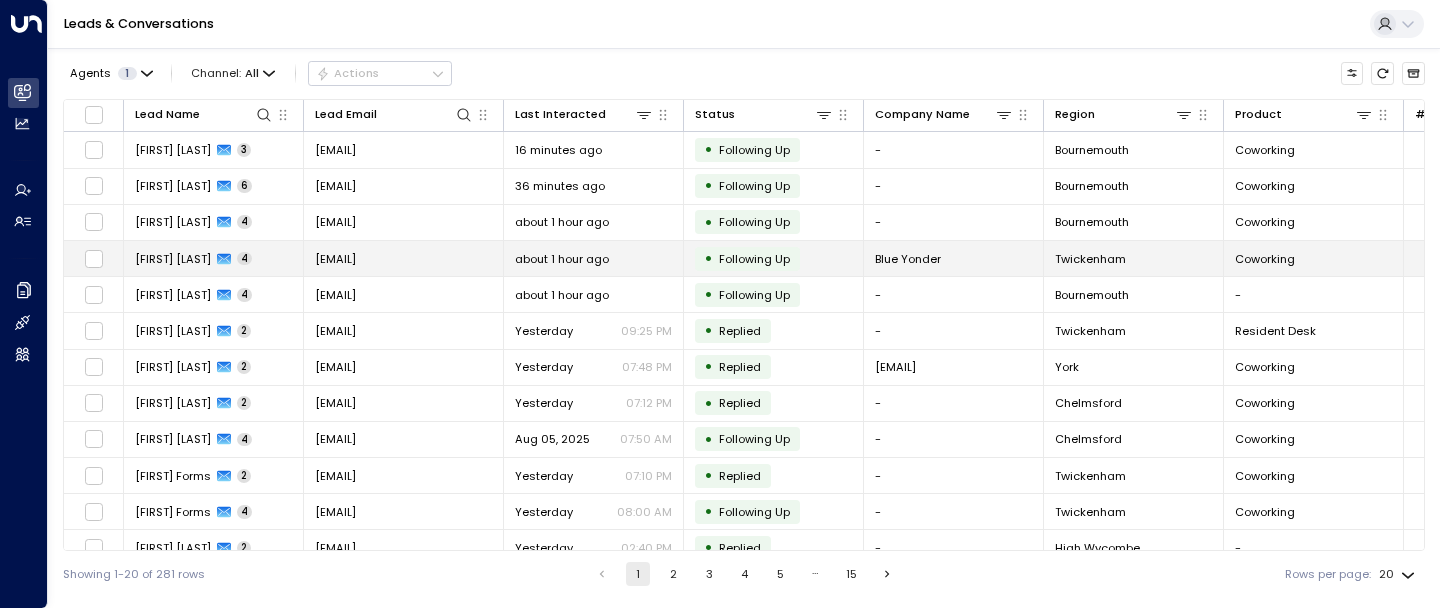 click on "charlotte.pead@blueyonder.co.uk" at bounding box center [335, 259] 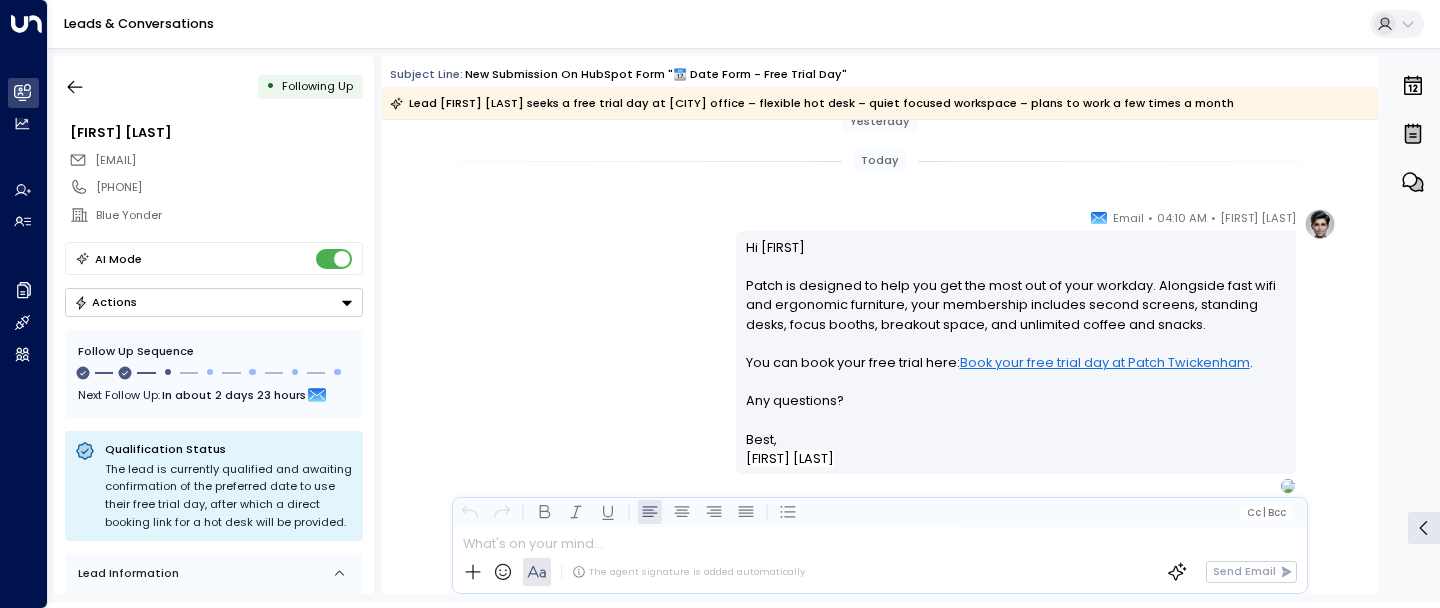 scroll, scrollTop: 2431, scrollLeft: 0, axis: vertical 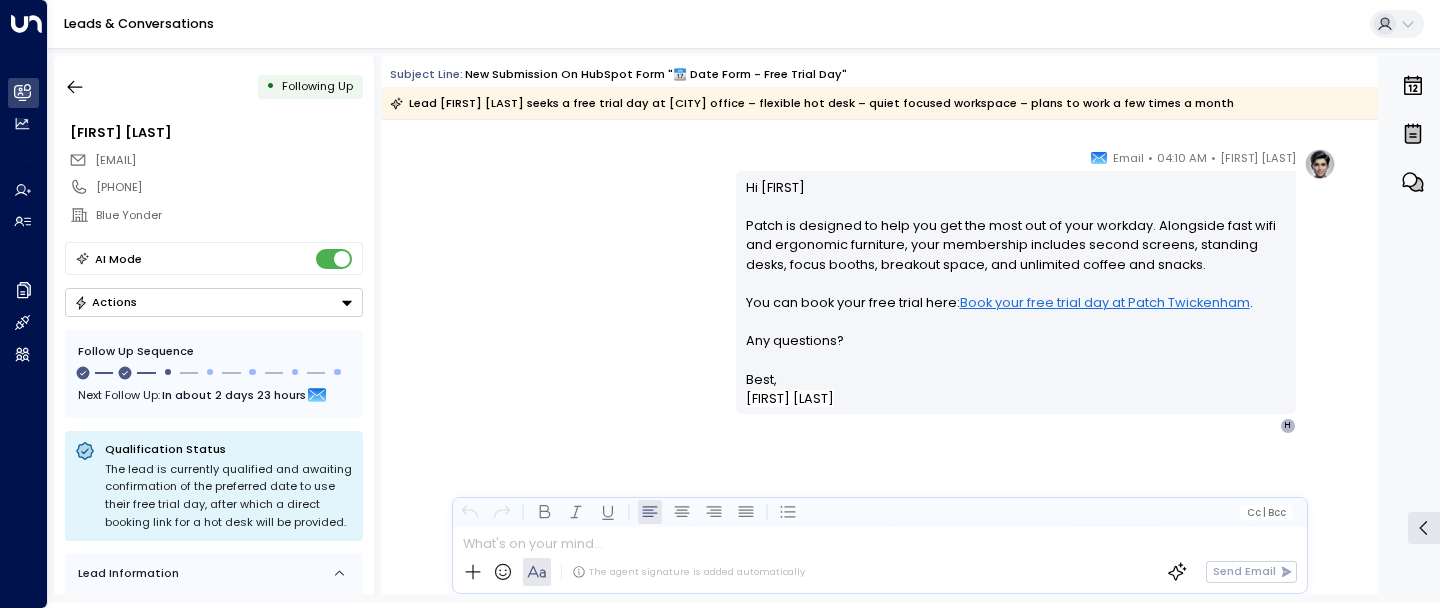 click on "• Following Up Charlie Pead charlotte.pead@blueyonder.co.uk +447905482355 Blue Yonder AI Mode   Actions Follow Up Sequence Next Follow Up:   In about 2 days 23 hours Qualification Status The lead is currently qualified and awaiting confirmation of the preferred date to use their free trial day, after which a direct booking link for a hot desk will be provided. Lead Information SMS Consent Not given Add  Title Region of Interest Twickenham Product of Interest Coworking Add  No. of People Add  Area Add  Start Date Add  Term Length Add  Budget Source noreply@notifications.hubspot.com Lead created on   Aug 06 2025 at 4:09 am" at bounding box center [214, 325] 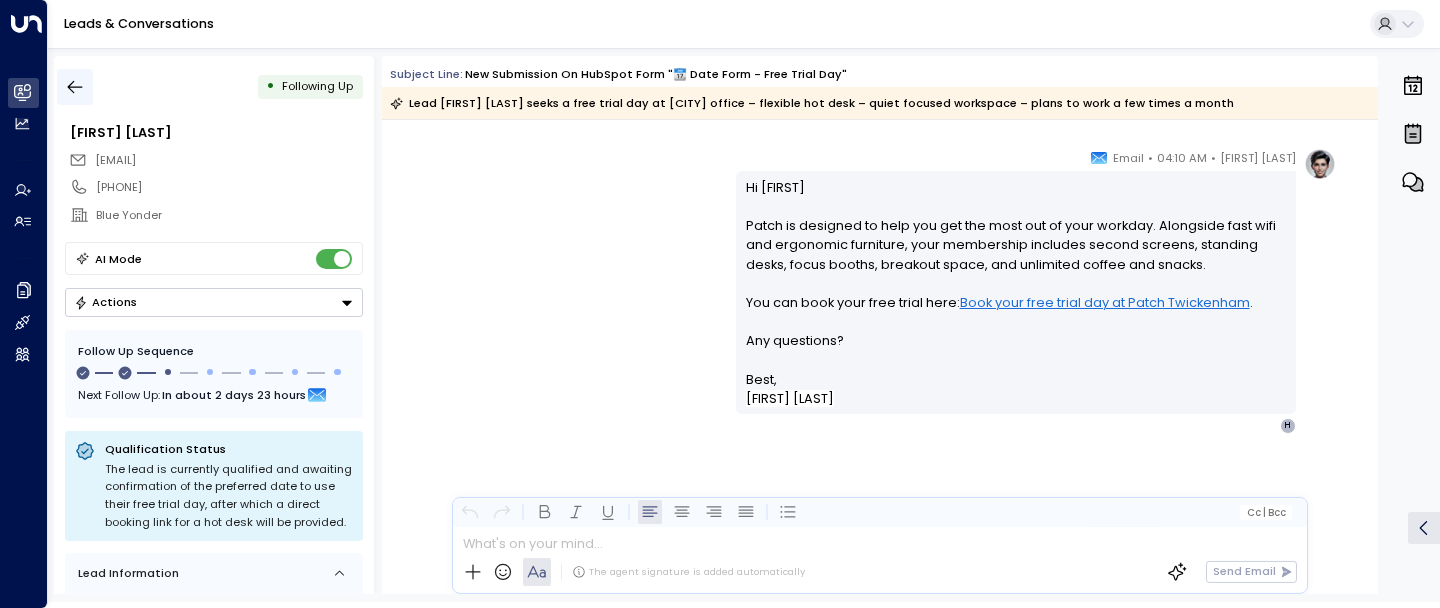 click 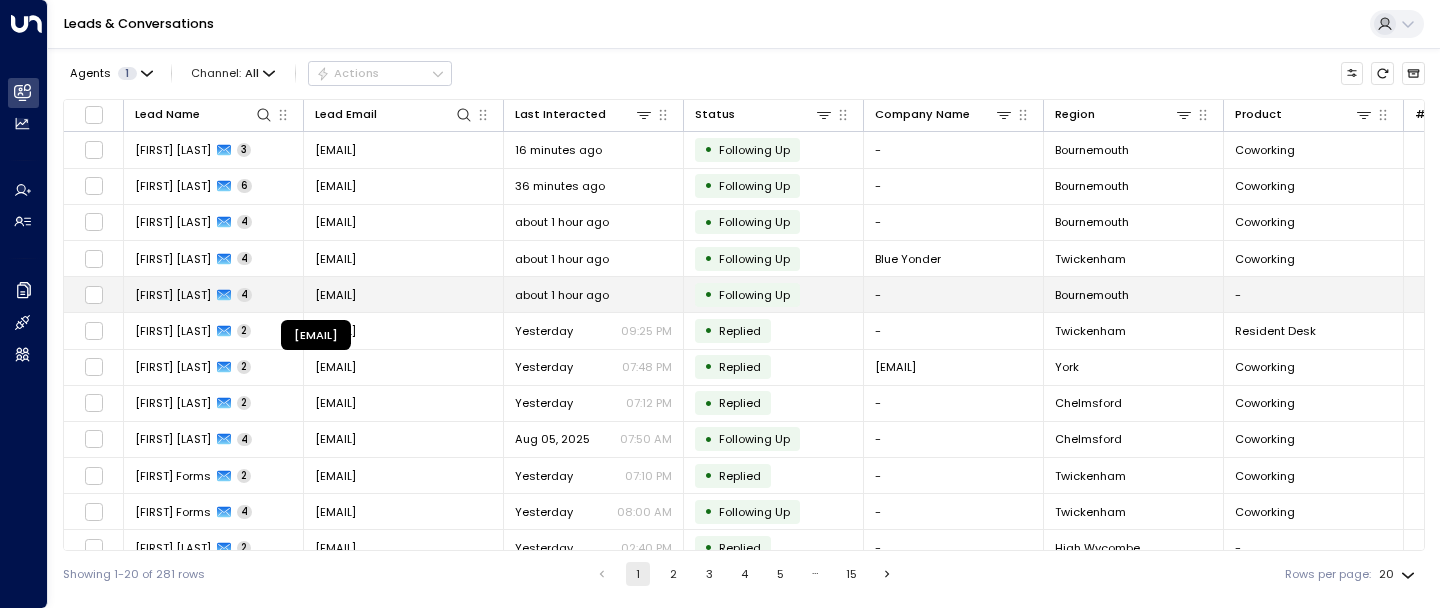 click on "[EMAIL]" at bounding box center (335, 295) 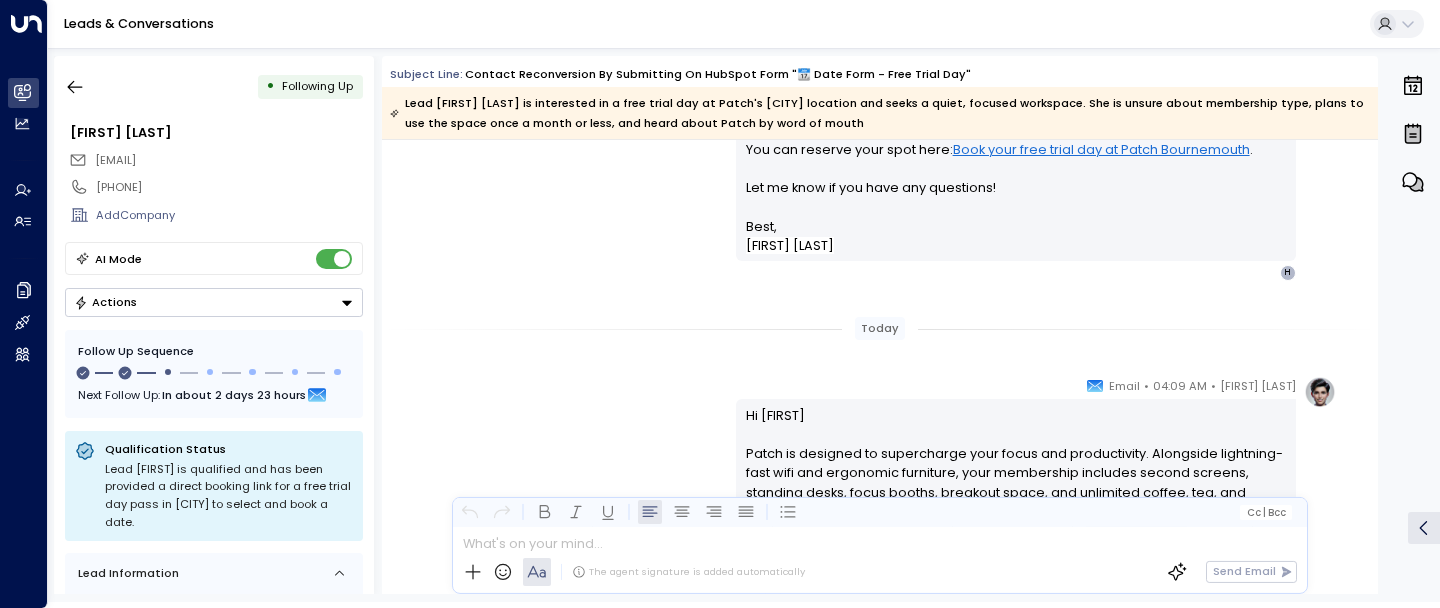 scroll, scrollTop: 2508, scrollLeft: 0, axis: vertical 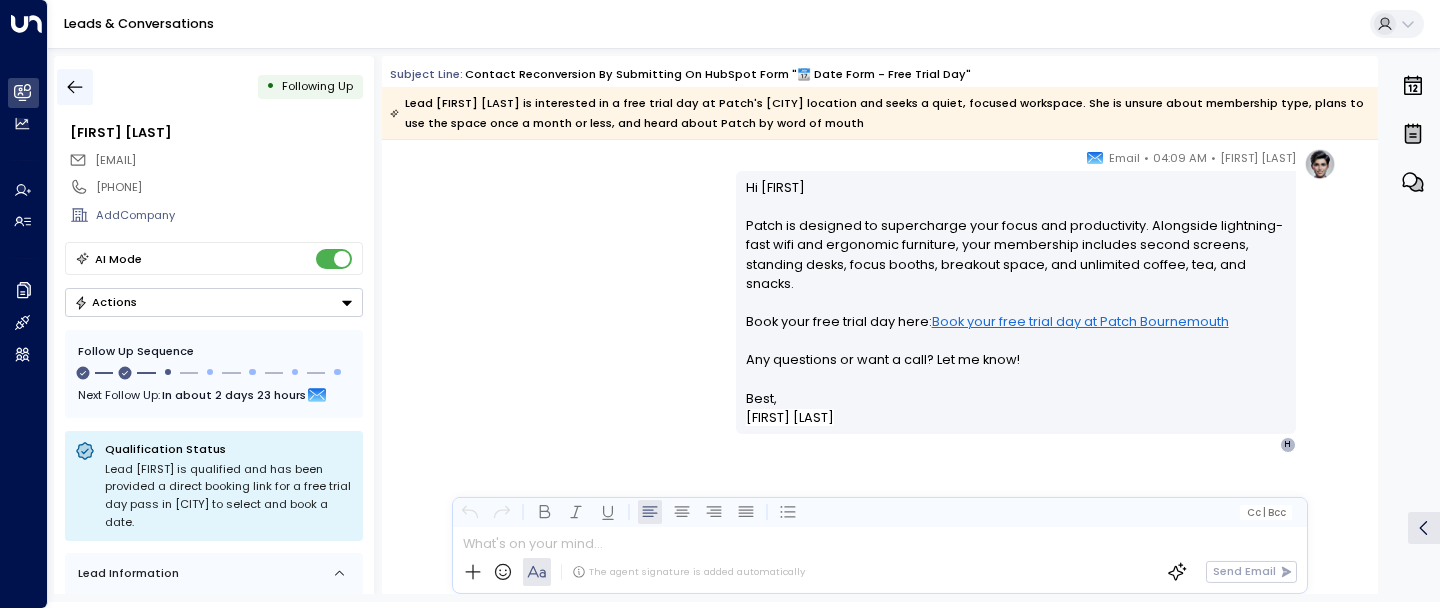 click 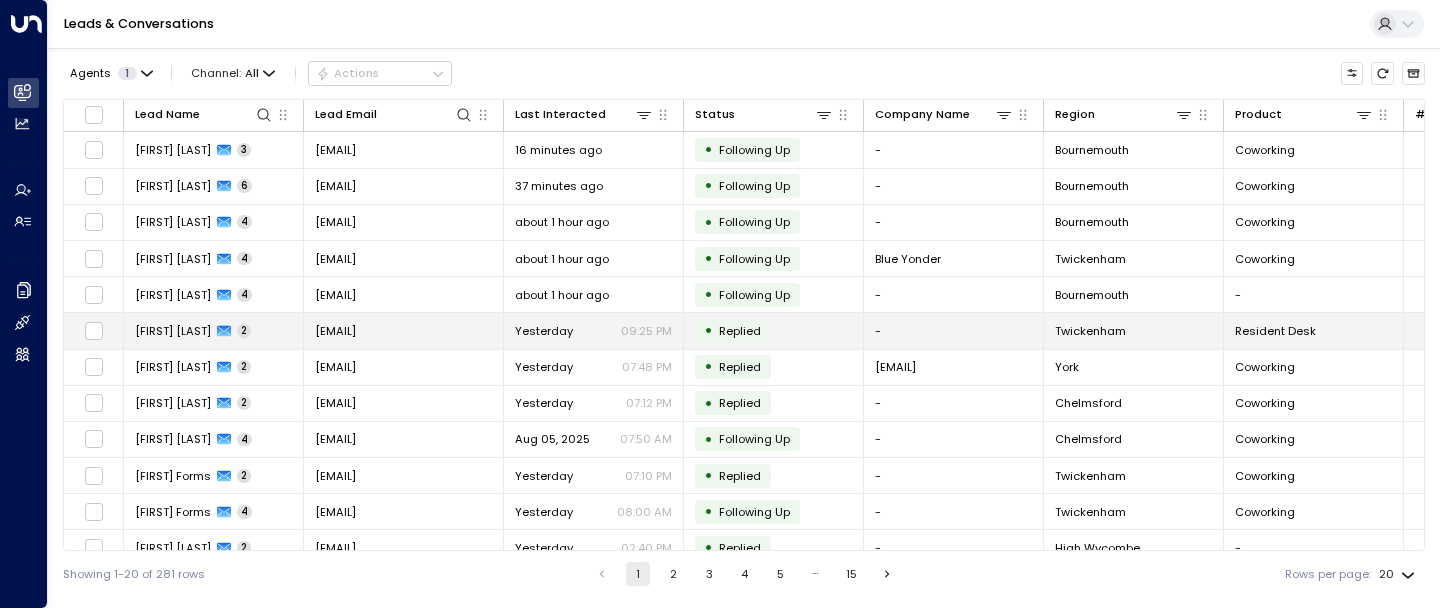 click on "[EMAIL]" at bounding box center [335, 331] 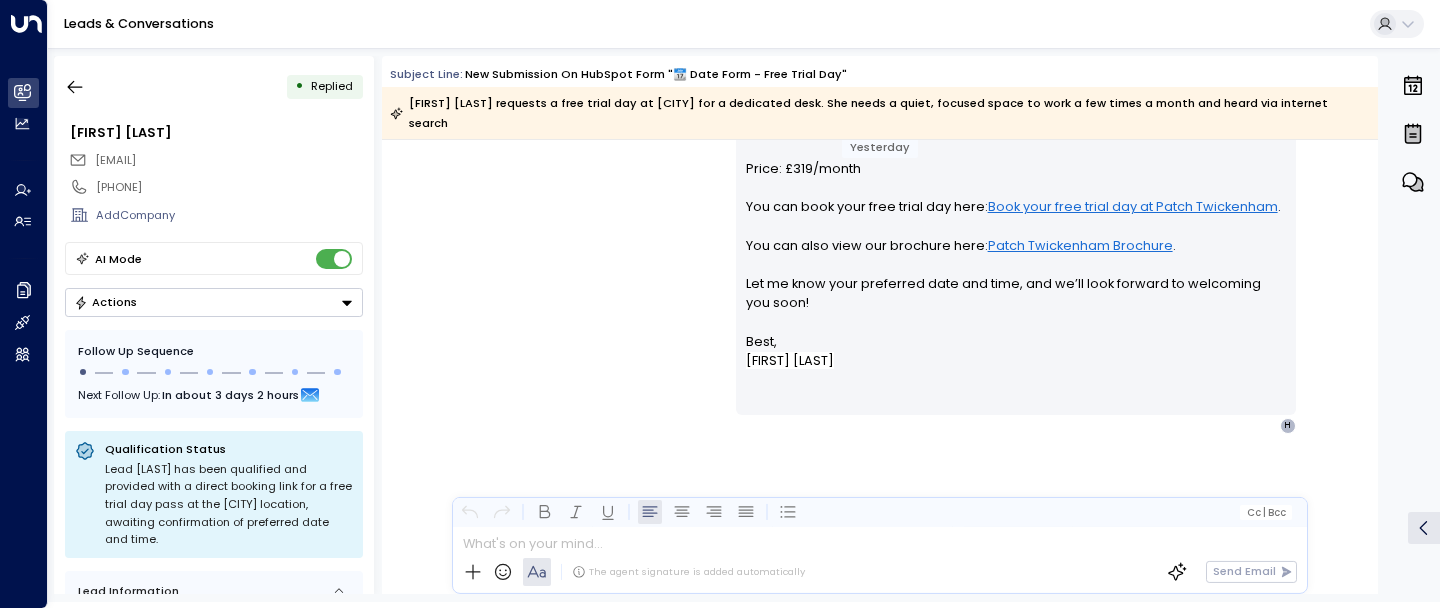 scroll, scrollTop: 1764, scrollLeft: 0, axis: vertical 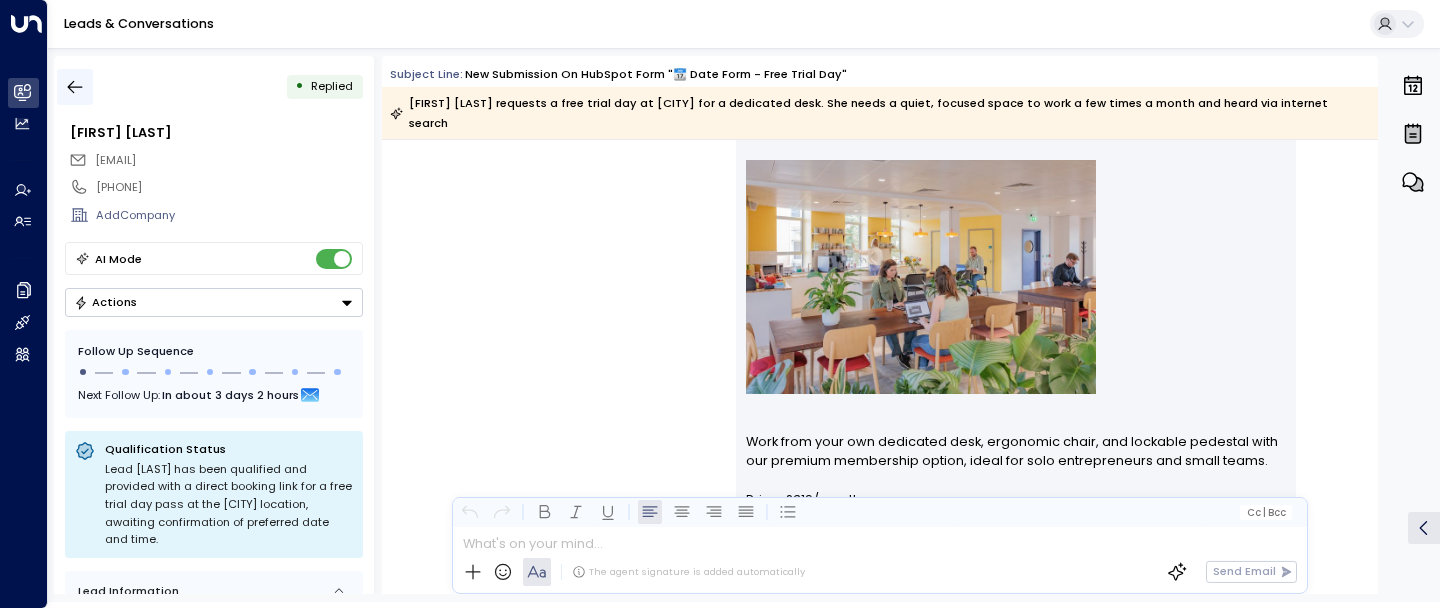 click 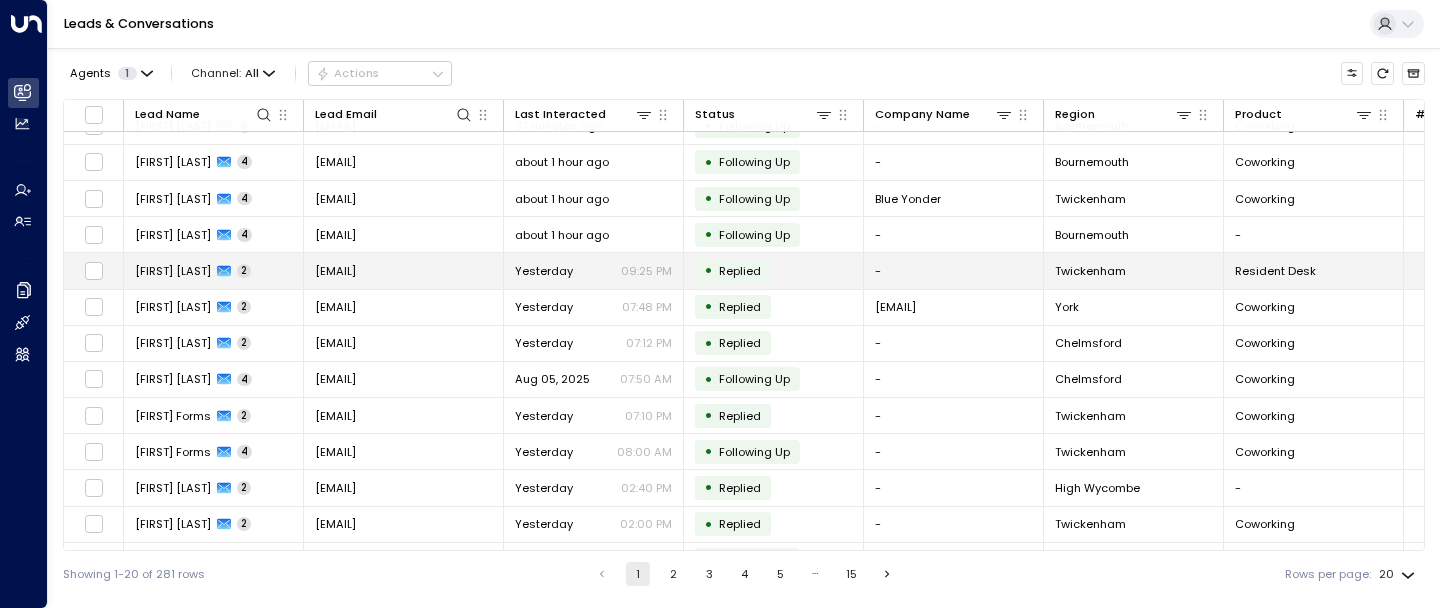 scroll, scrollTop: 77, scrollLeft: 0, axis: vertical 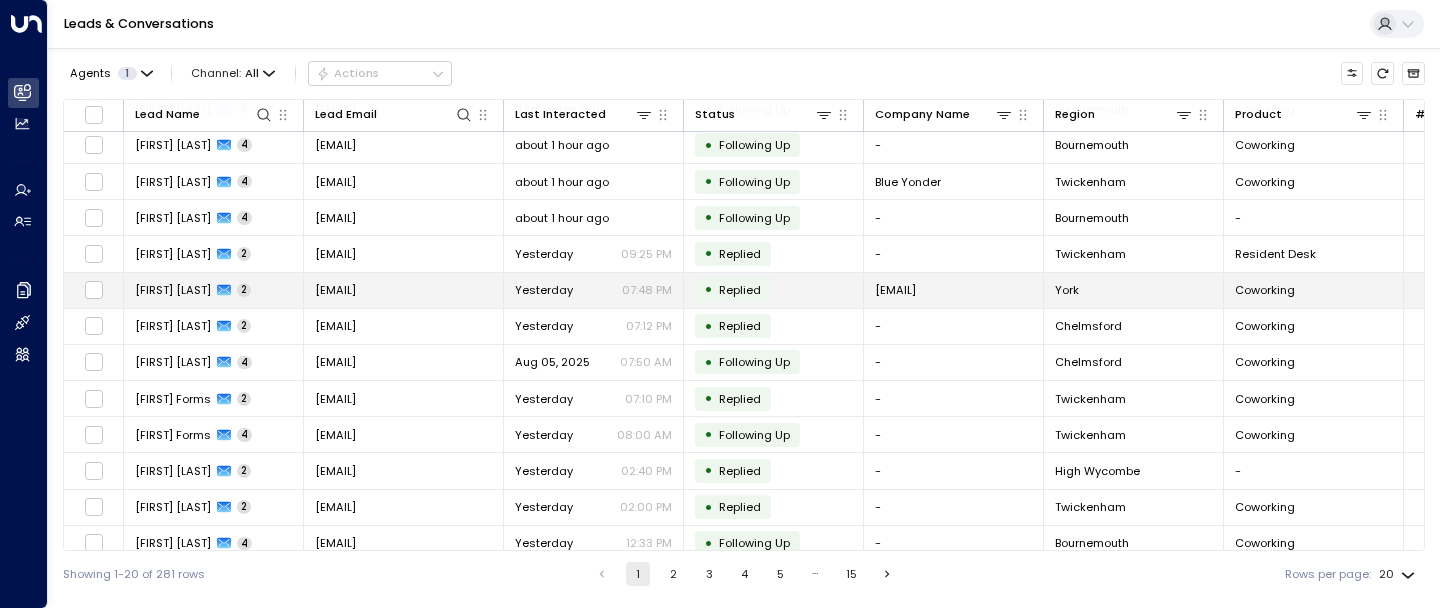 click on "[EMAIL]" at bounding box center (335, 290) 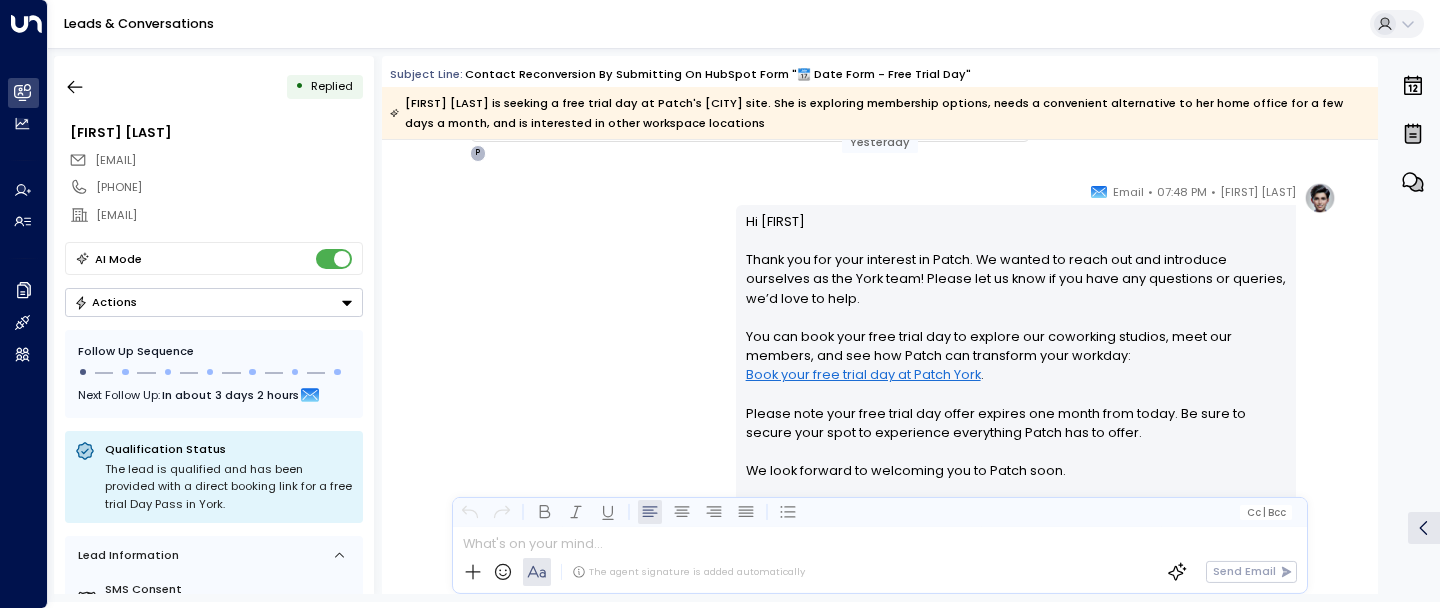 scroll, scrollTop: 1832, scrollLeft: 0, axis: vertical 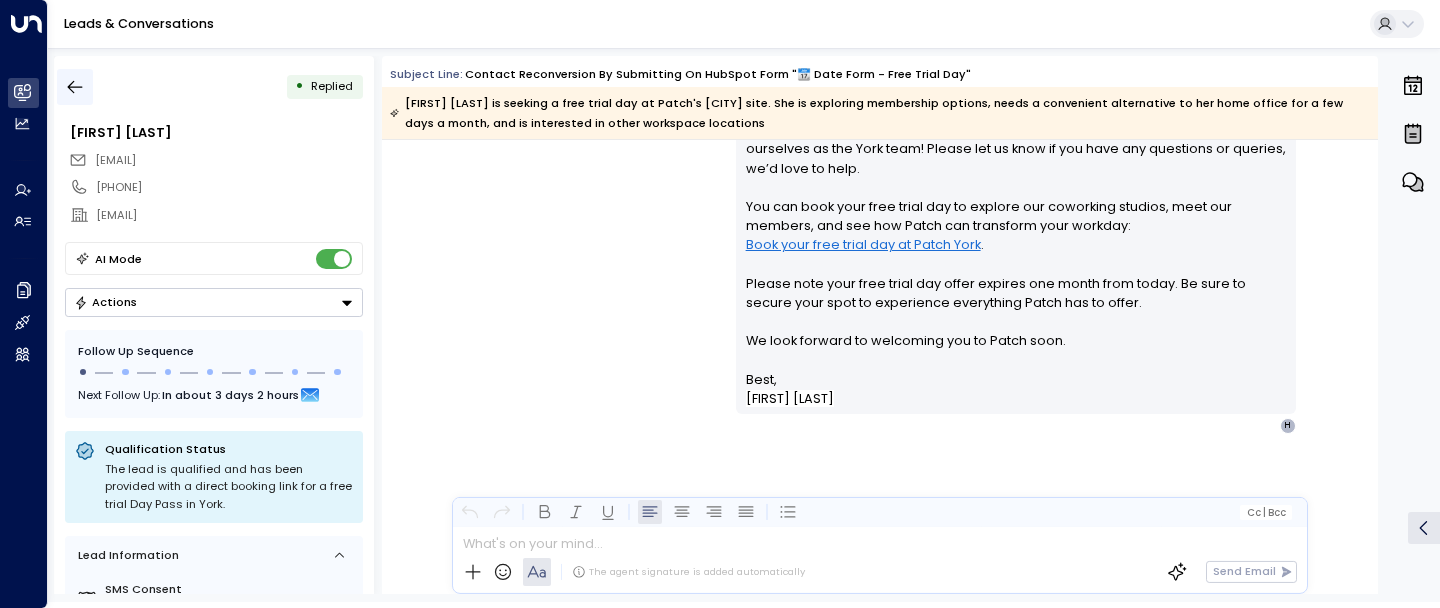 click at bounding box center (75, 87) 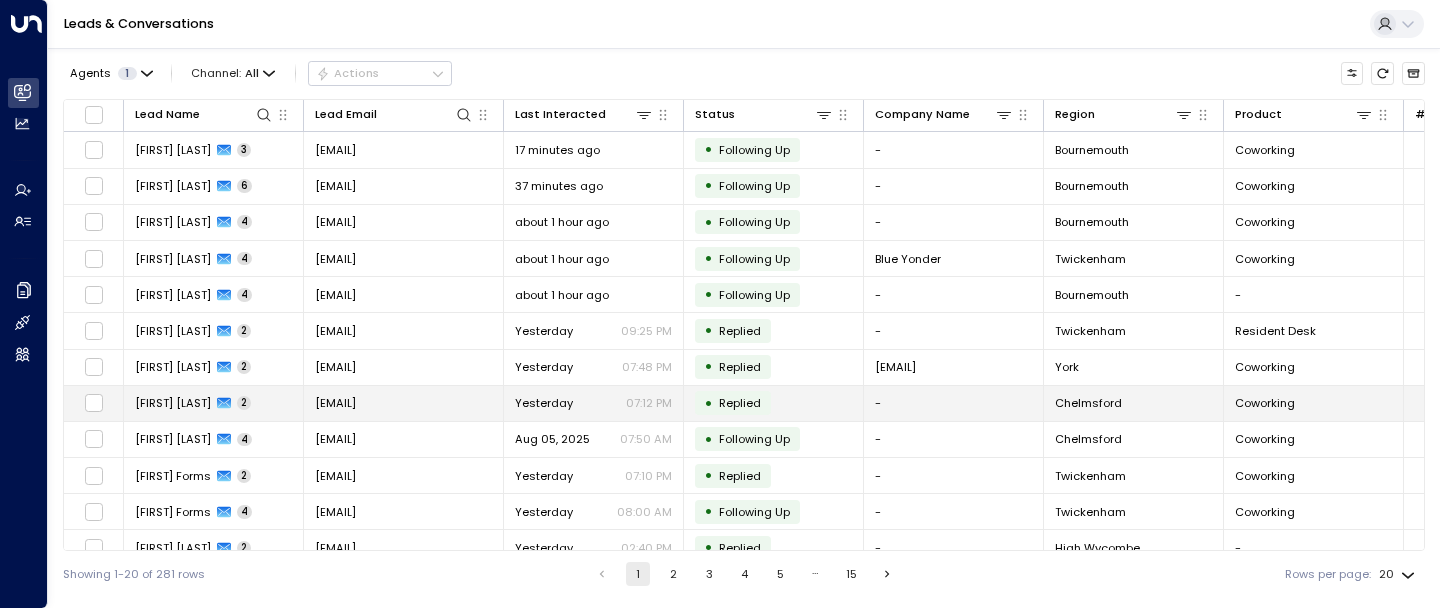 click on "[EMAIL]" at bounding box center (335, 403) 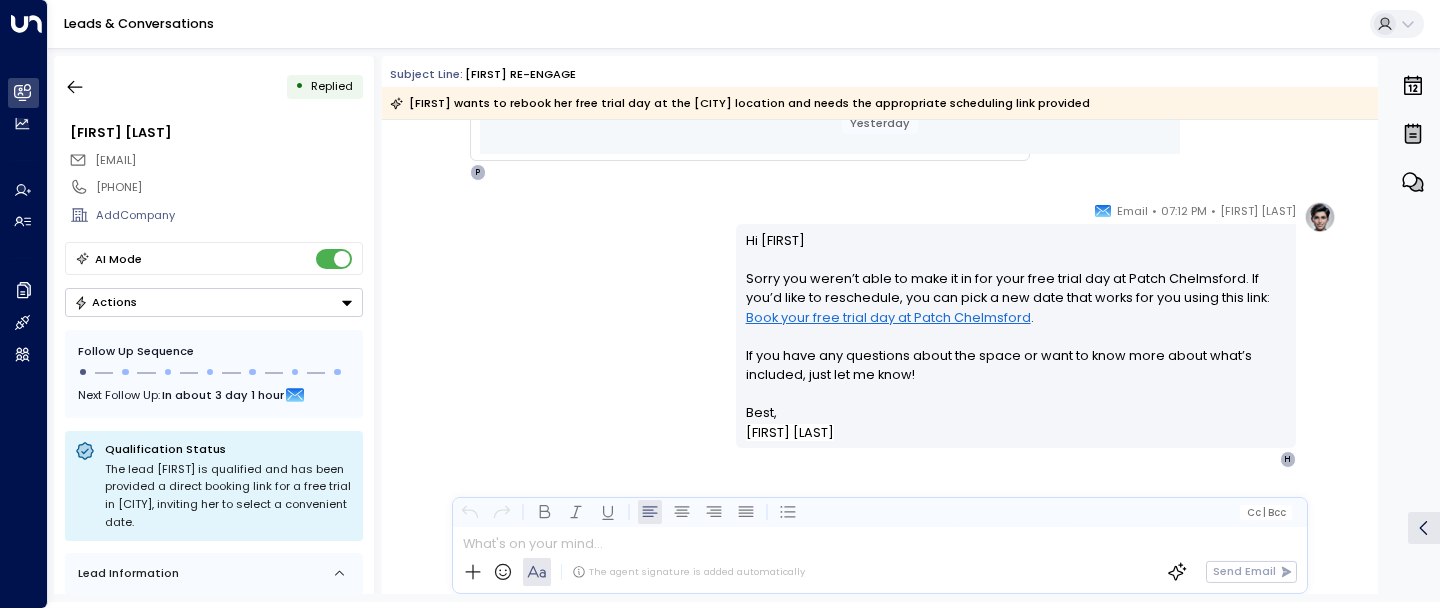scroll, scrollTop: 1157, scrollLeft: 0, axis: vertical 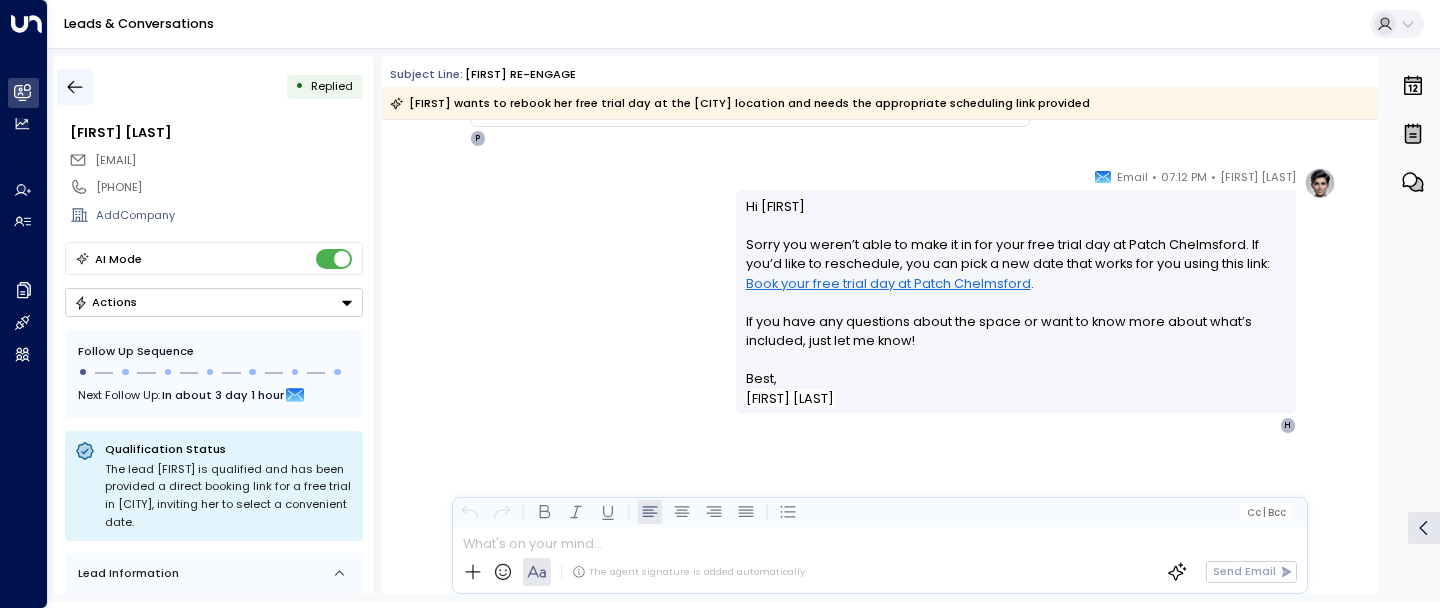 click 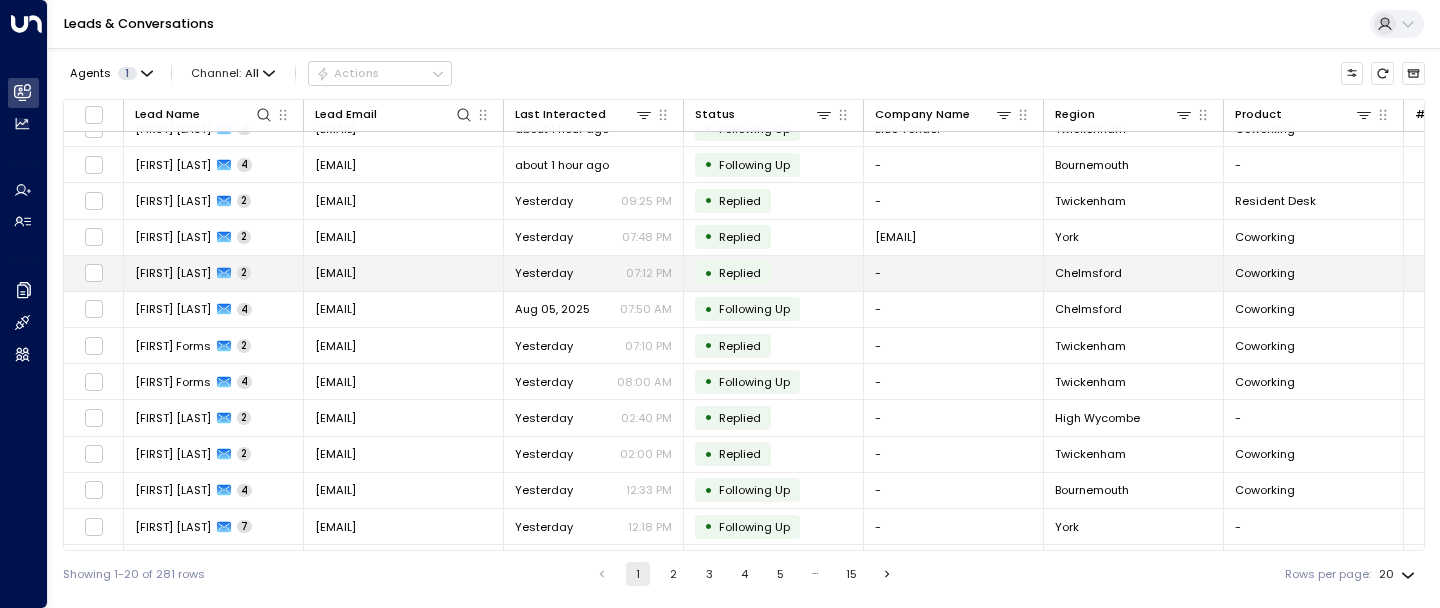 scroll, scrollTop: 131, scrollLeft: 0, axis: vertical 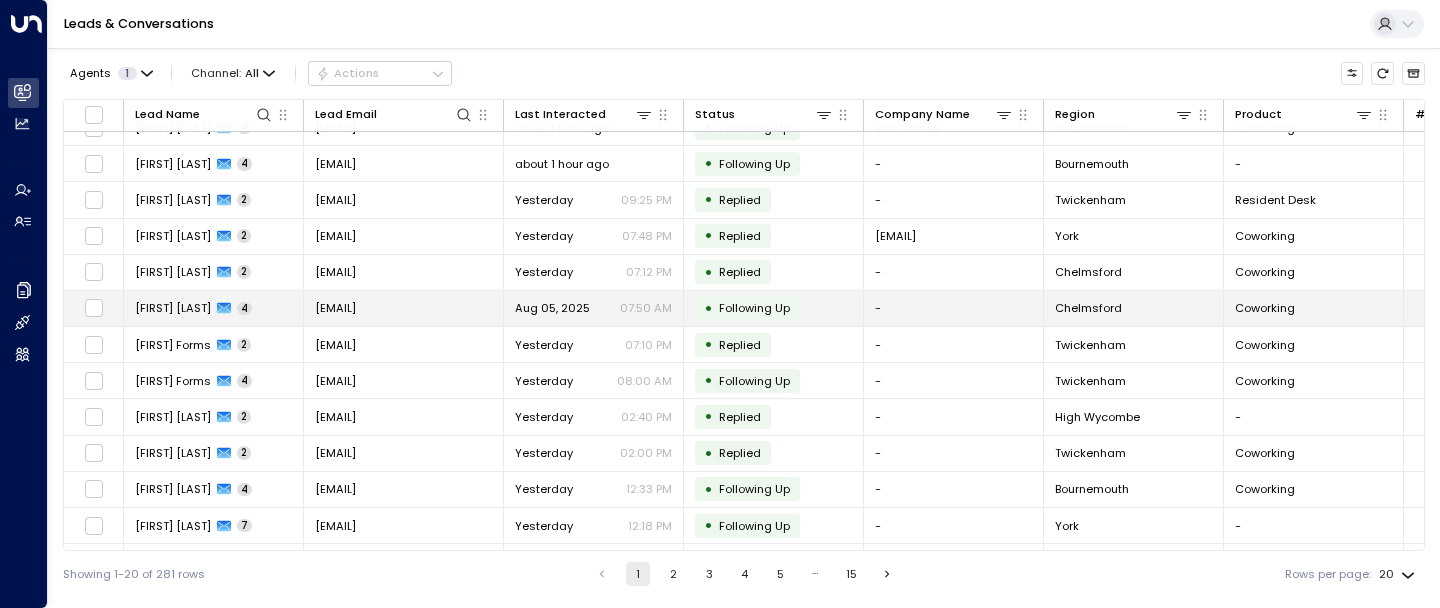 click on "[EMAIL]" at bounding box center [404, 308] 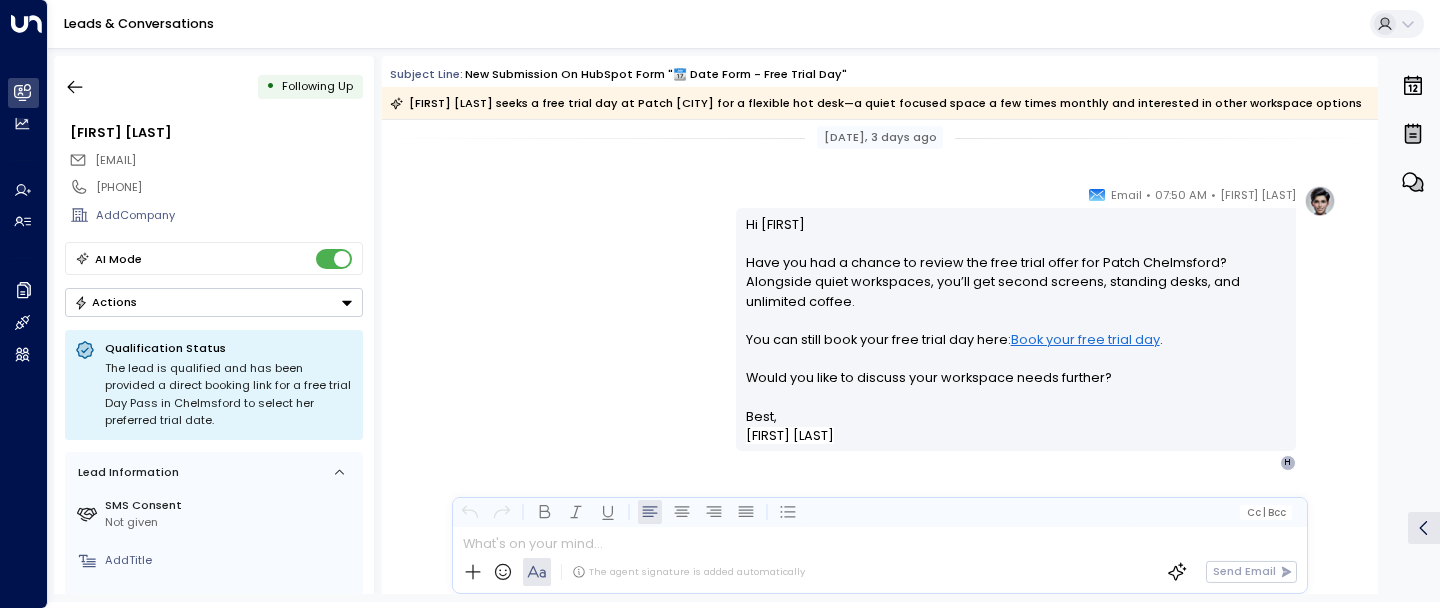 scroll, scrollTop: 2393, scrollLeft: 0, axis: vertical 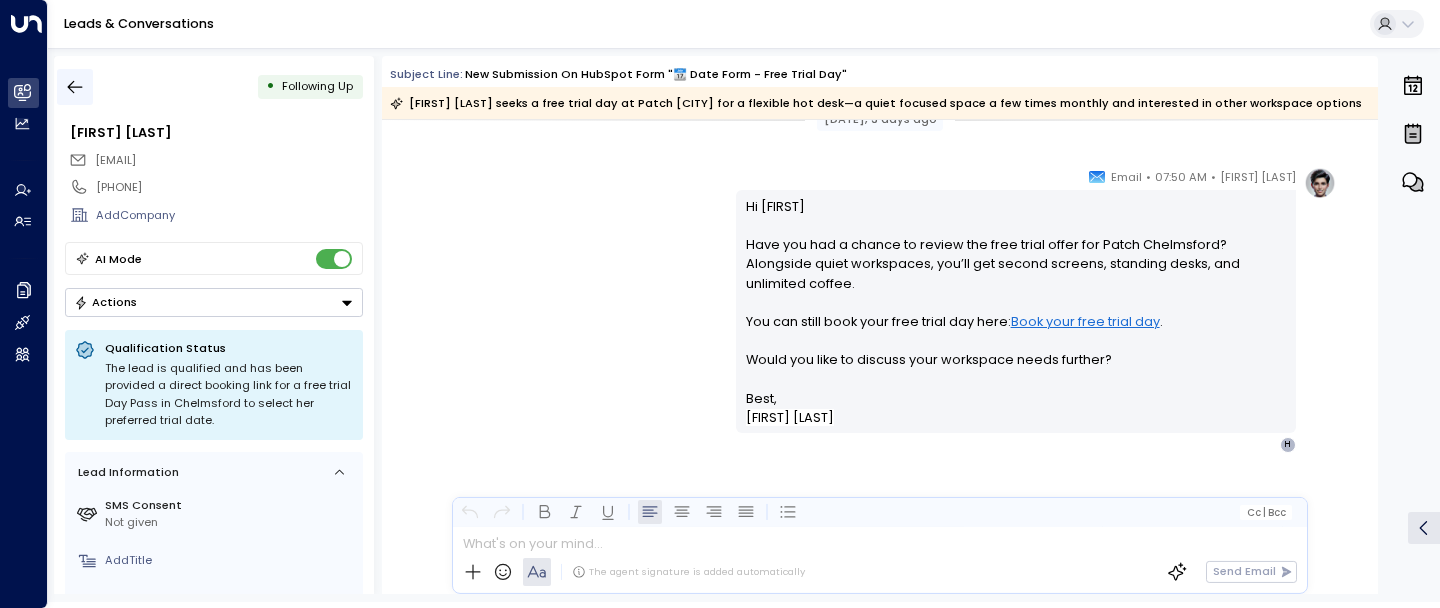click at bounding box center [75, 87] 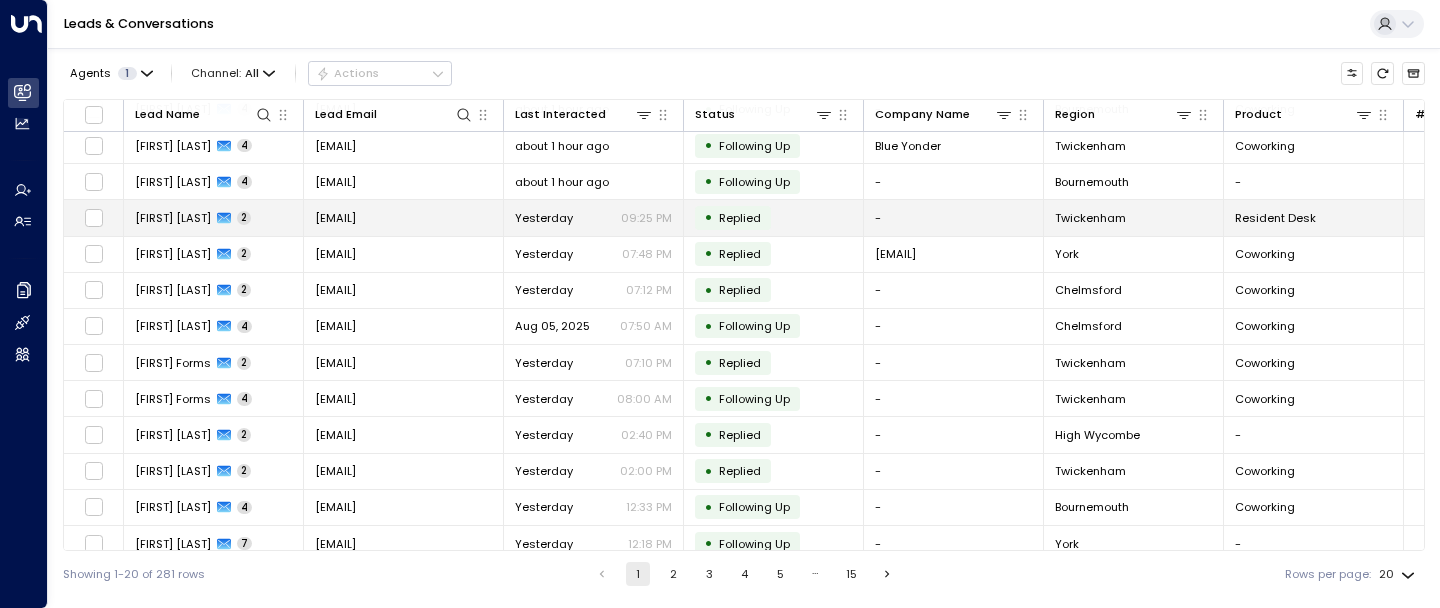 scroll, scrollTop: 117, scrollLeft: 0, axis: vertical 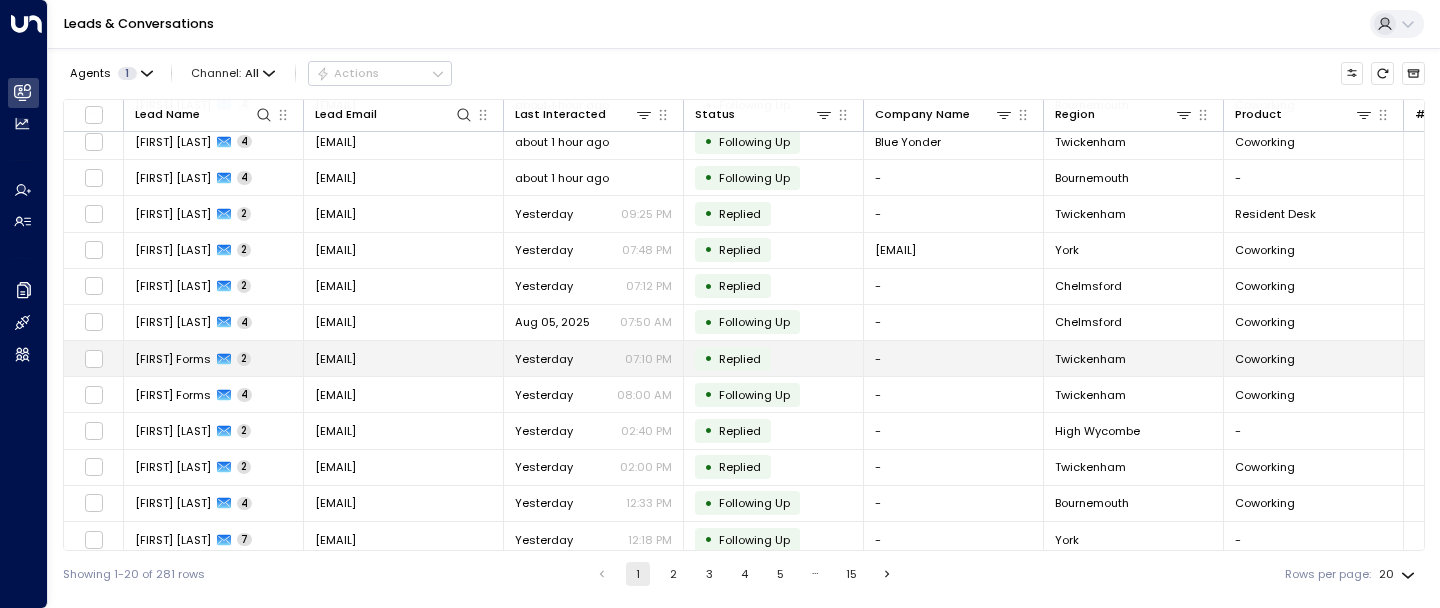 click on "[EMAIL]" at bounding box center (335, 359) 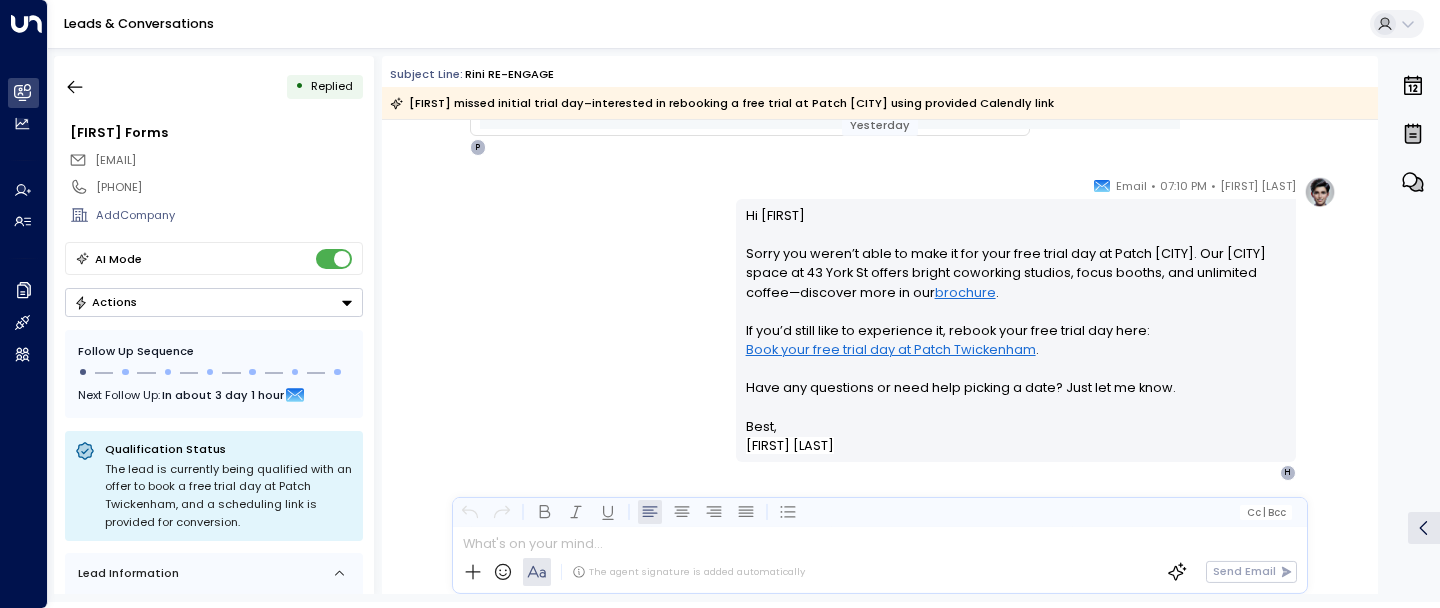 scroll, scrollTop: 1195, scrollLeft: 0, axis: vertical 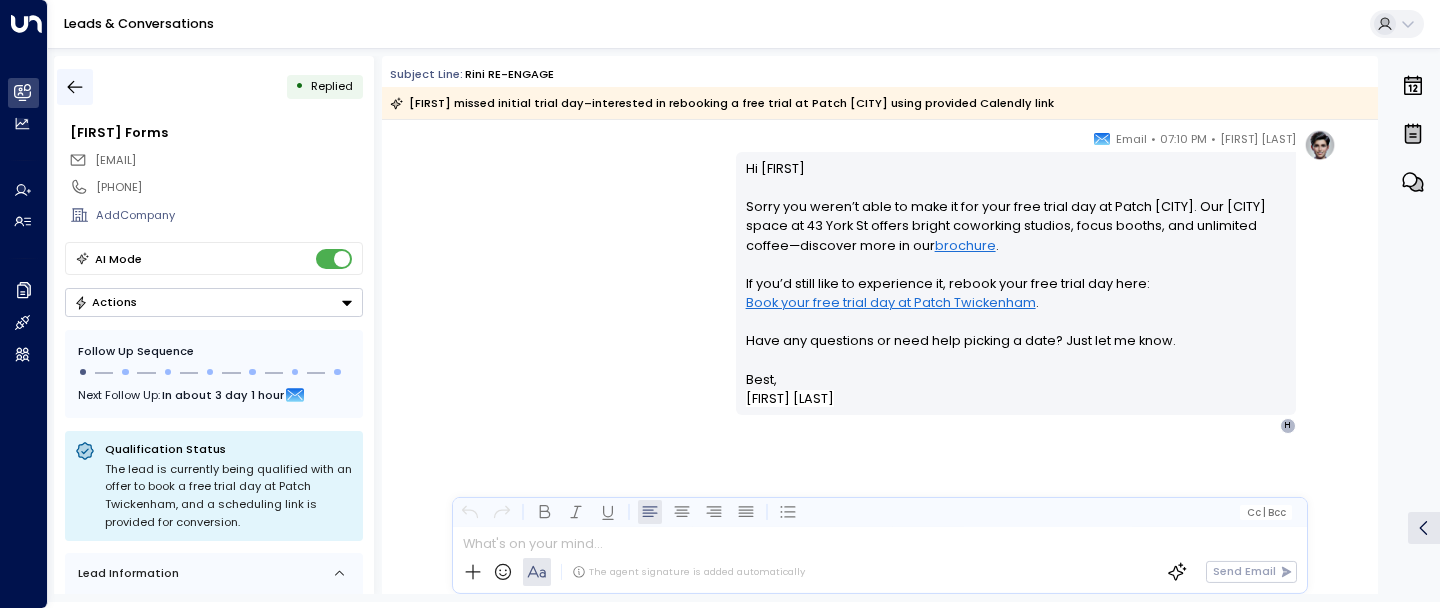 click at bounding box center (75, 87) 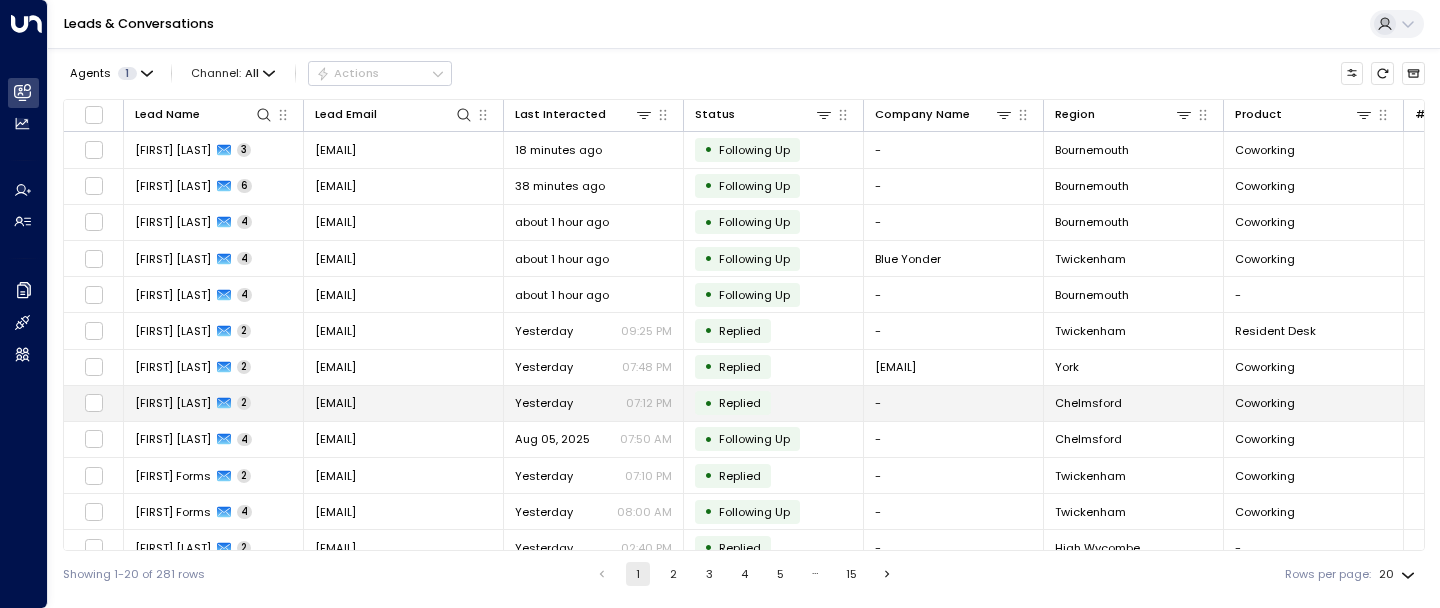 scroll, scrollTop: 239, scrollLeft: 0, axis: vertical 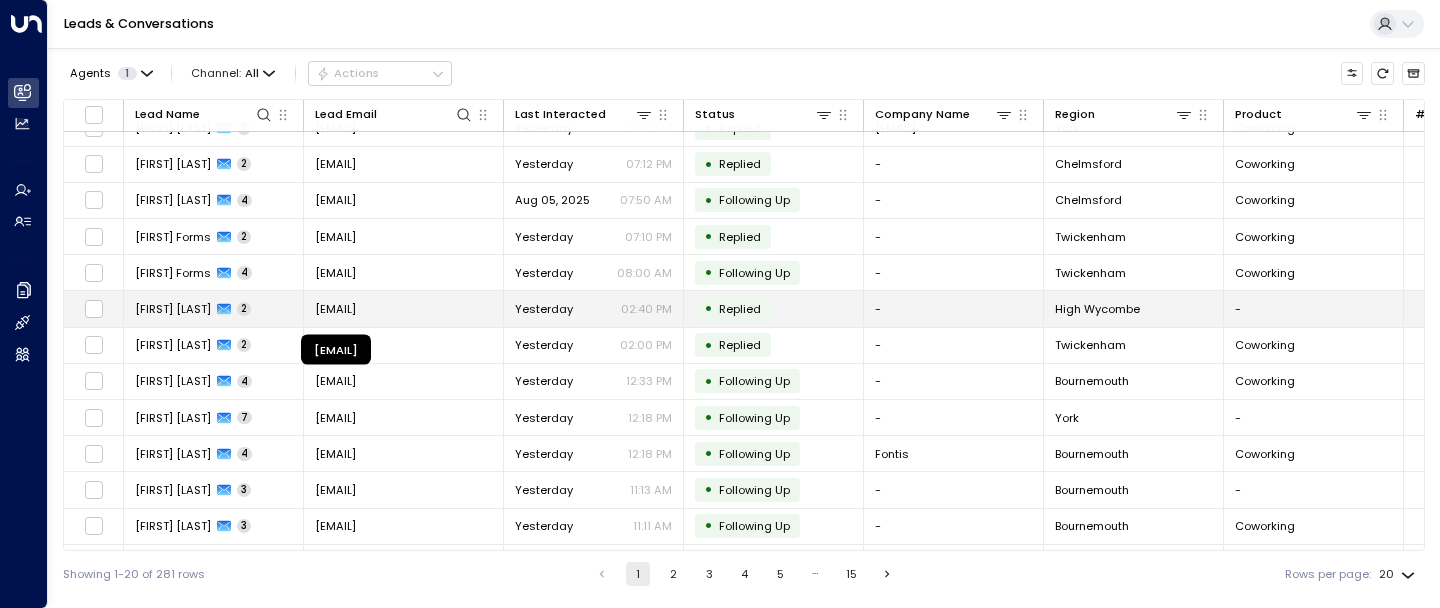 click on "[EMAIL]" at bounding box center [335, 309] 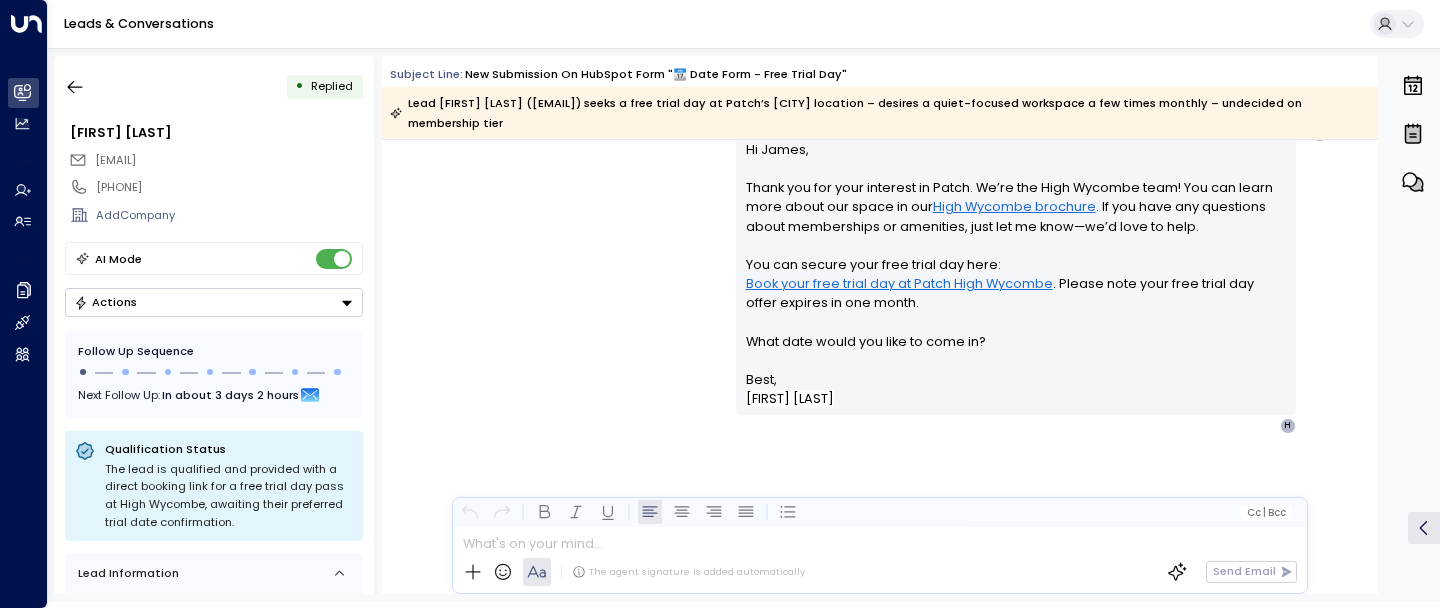 scroll, scrollTop: 1650, scrollLeft: 0, axis: vertical 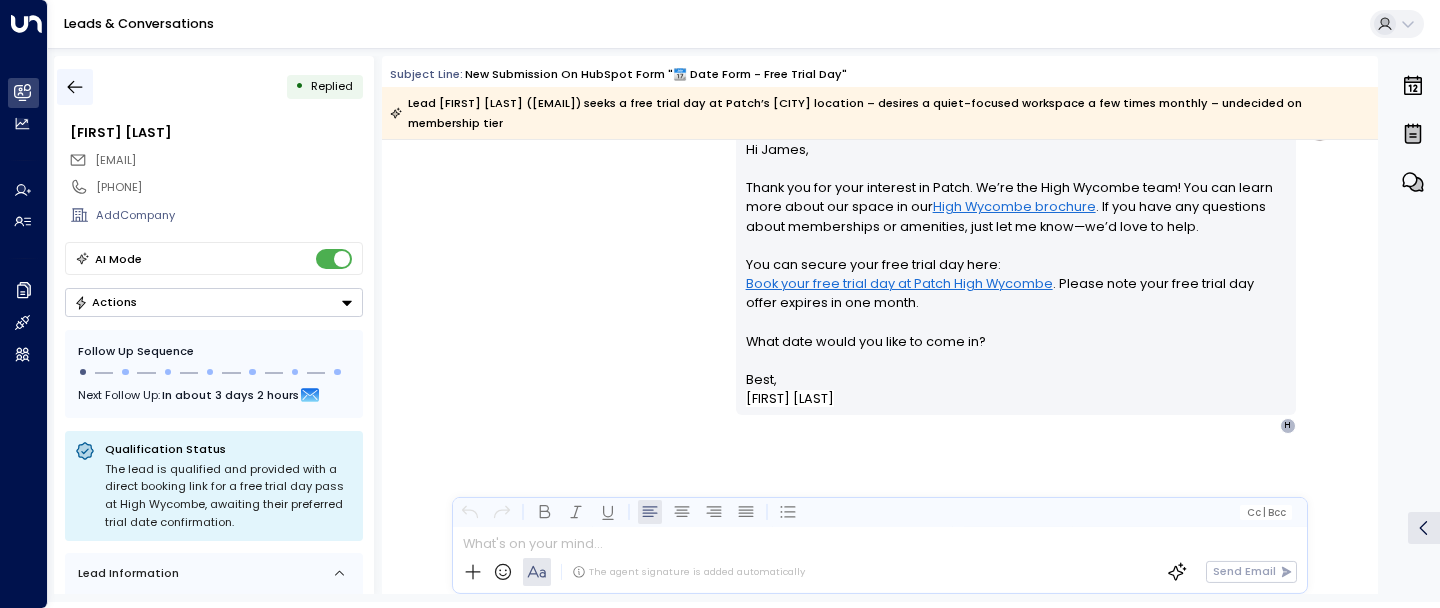 click at bounding box center (75, 87) 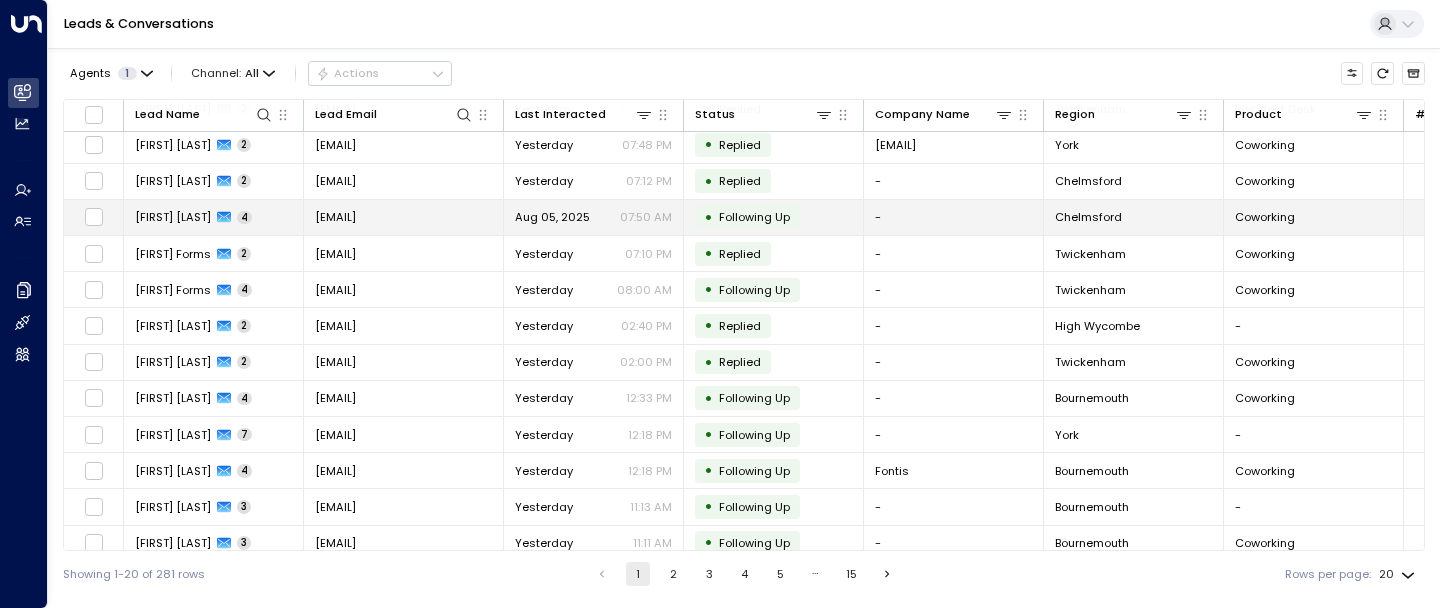 scroll, scrollTop: 254, scrollLeft: 0, axis: vertical 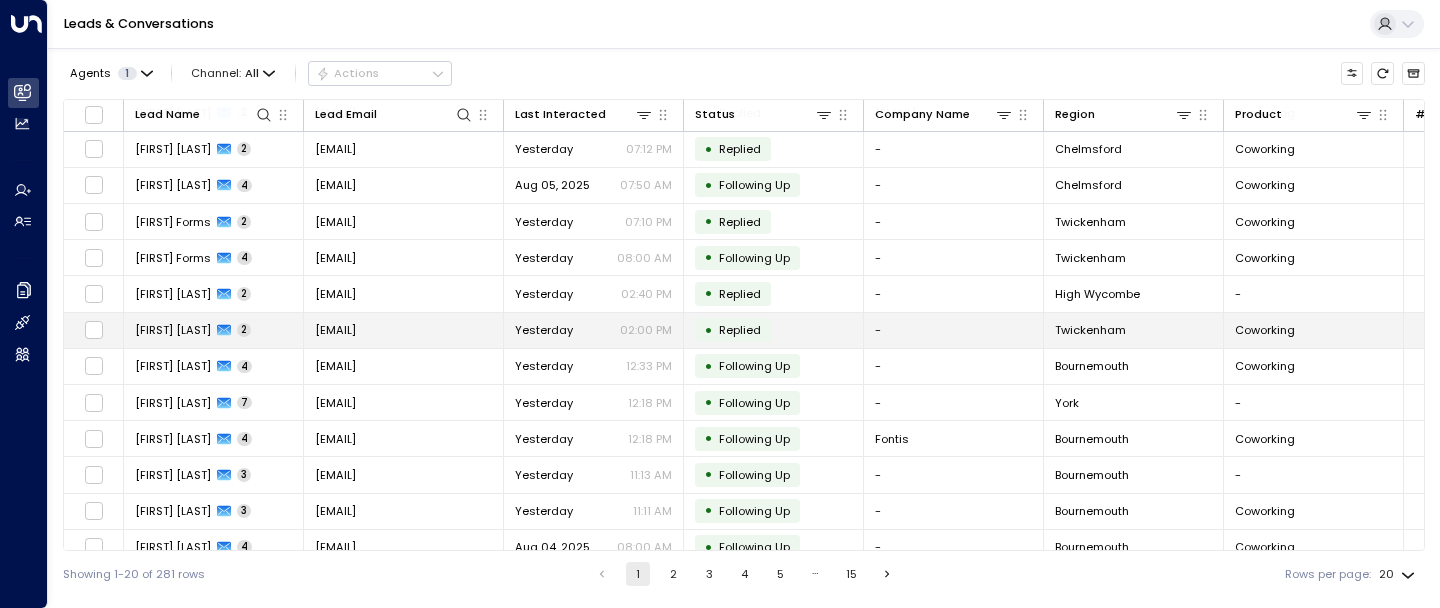 click on "[EMAIL]" at bounding box center (335, 330) 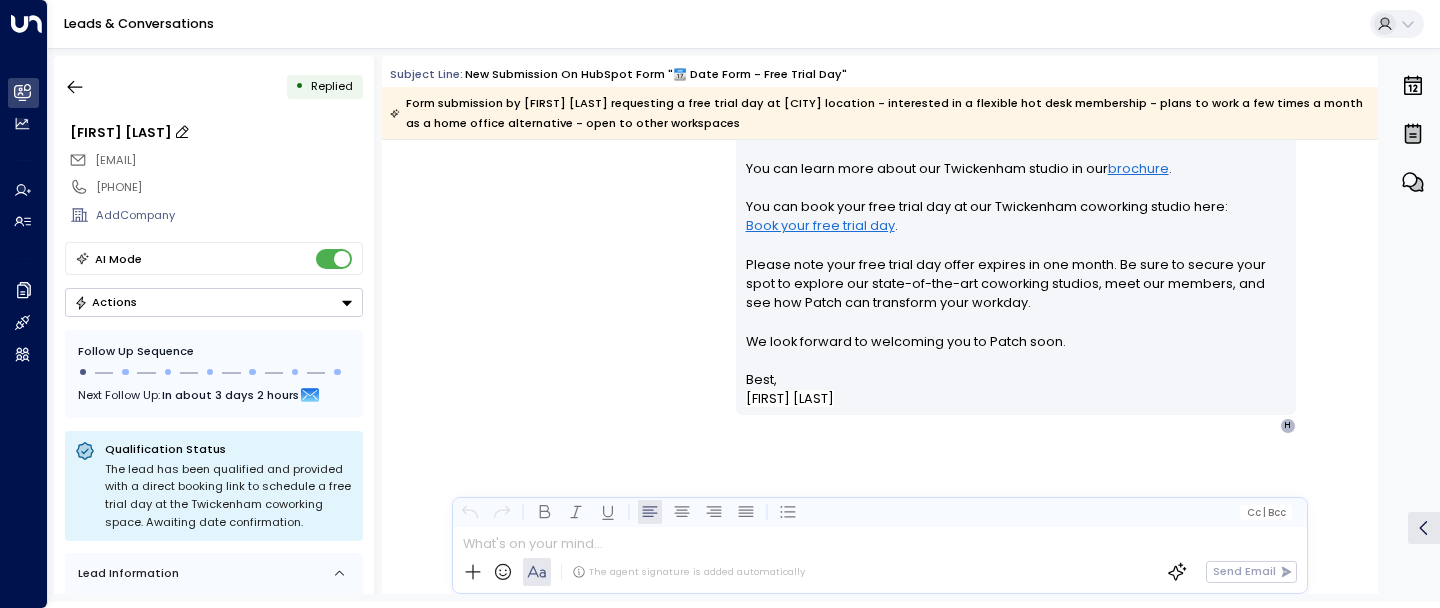 scroll, scrollTop: 1727, scrollLeft: 0, axis: vertical 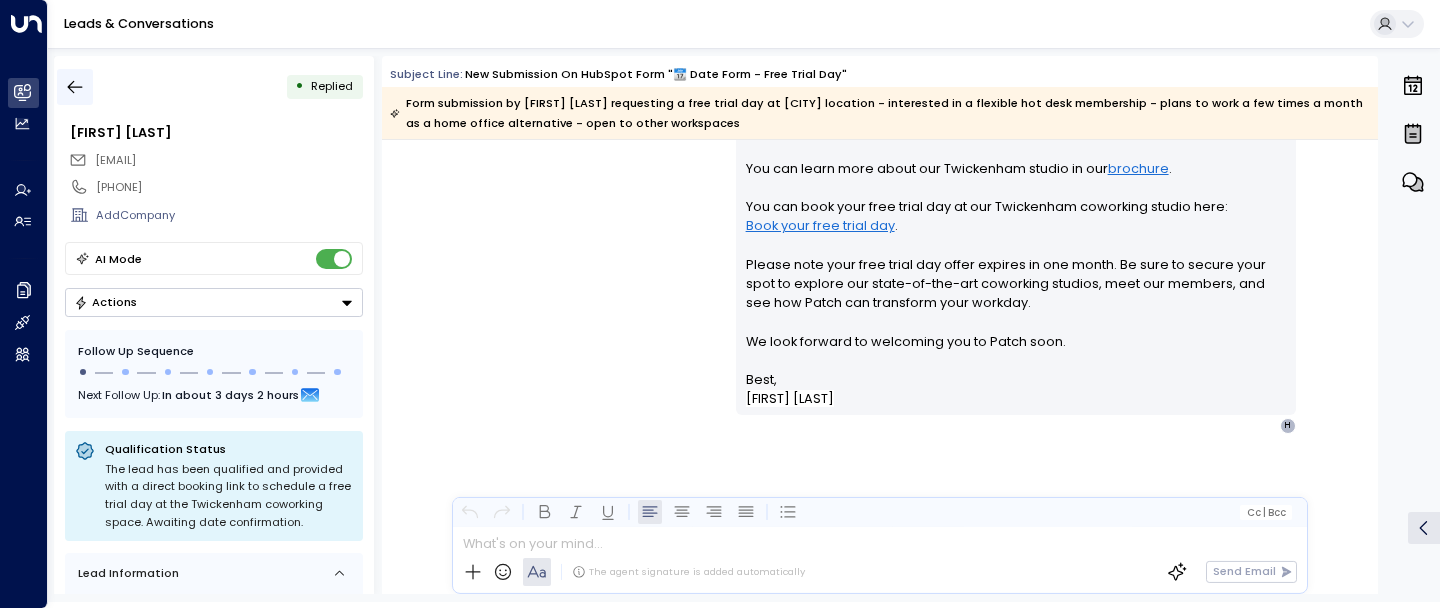 click at bounding box center [75, 87] 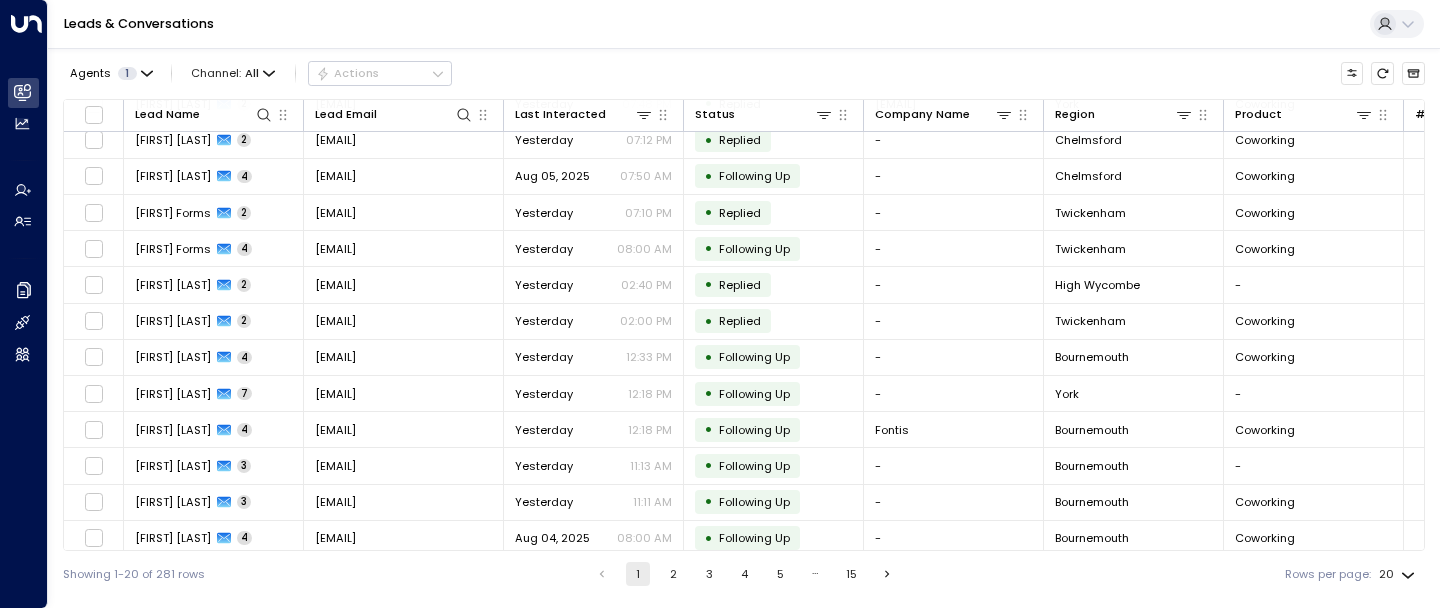 scroll, scrollTop: 311, scrollLeft: 0, axis: vertical 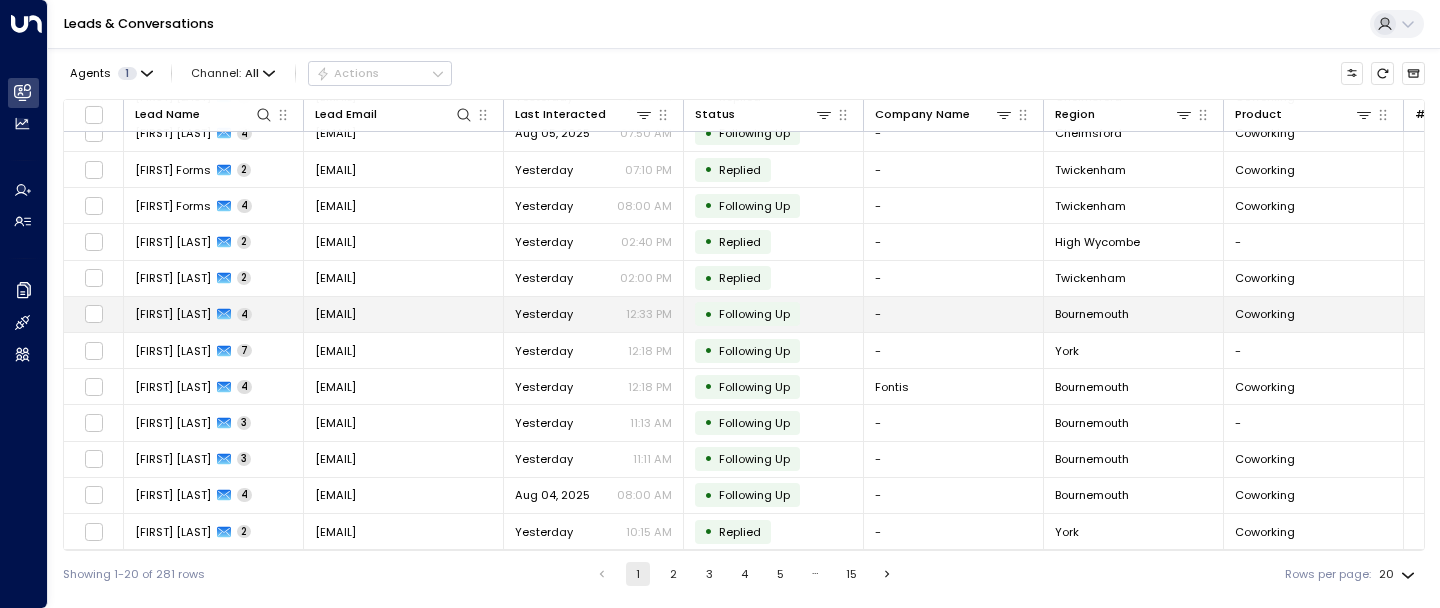 click on "[EMAIL]" at bounding box center (404, 314) 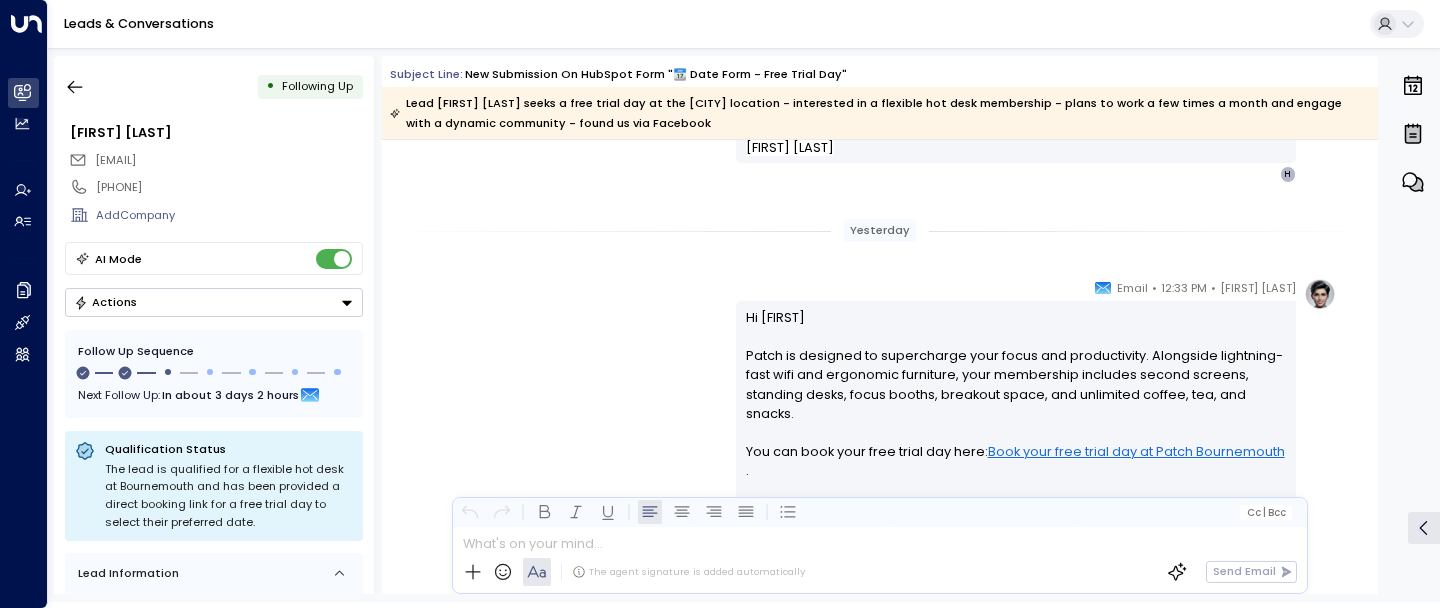scroll, scrollTop: 2451, scrollLeft: 0, axis: vertical 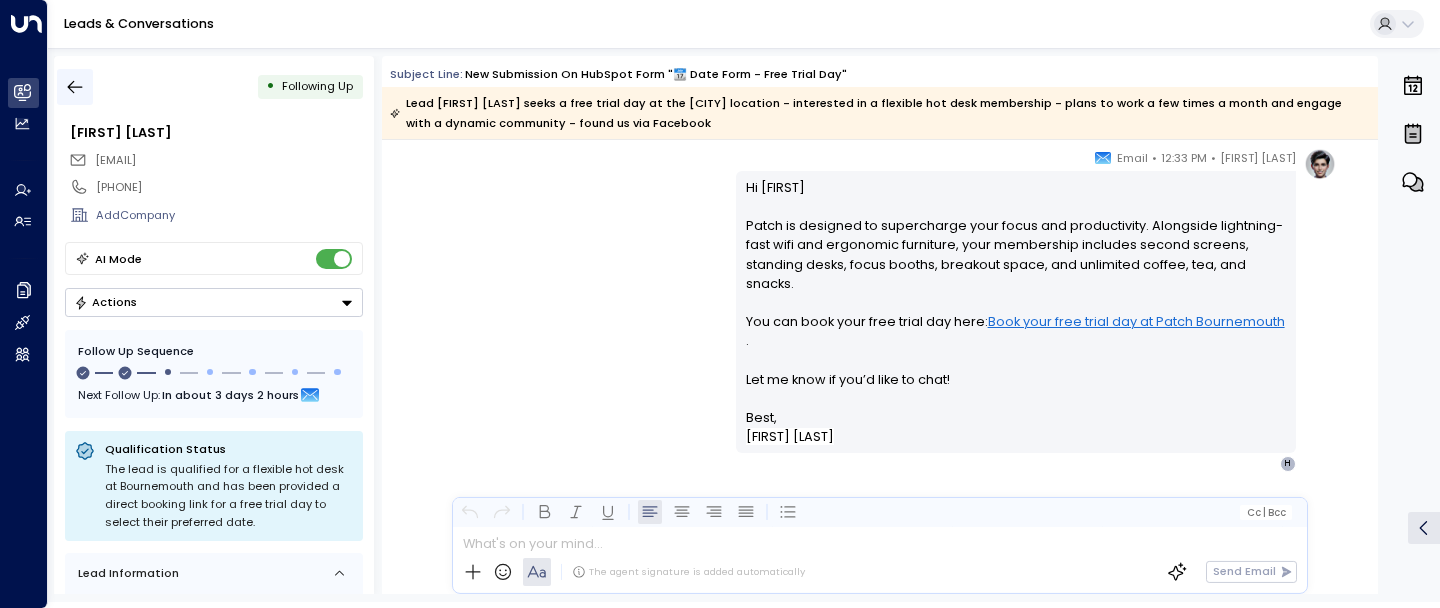 click 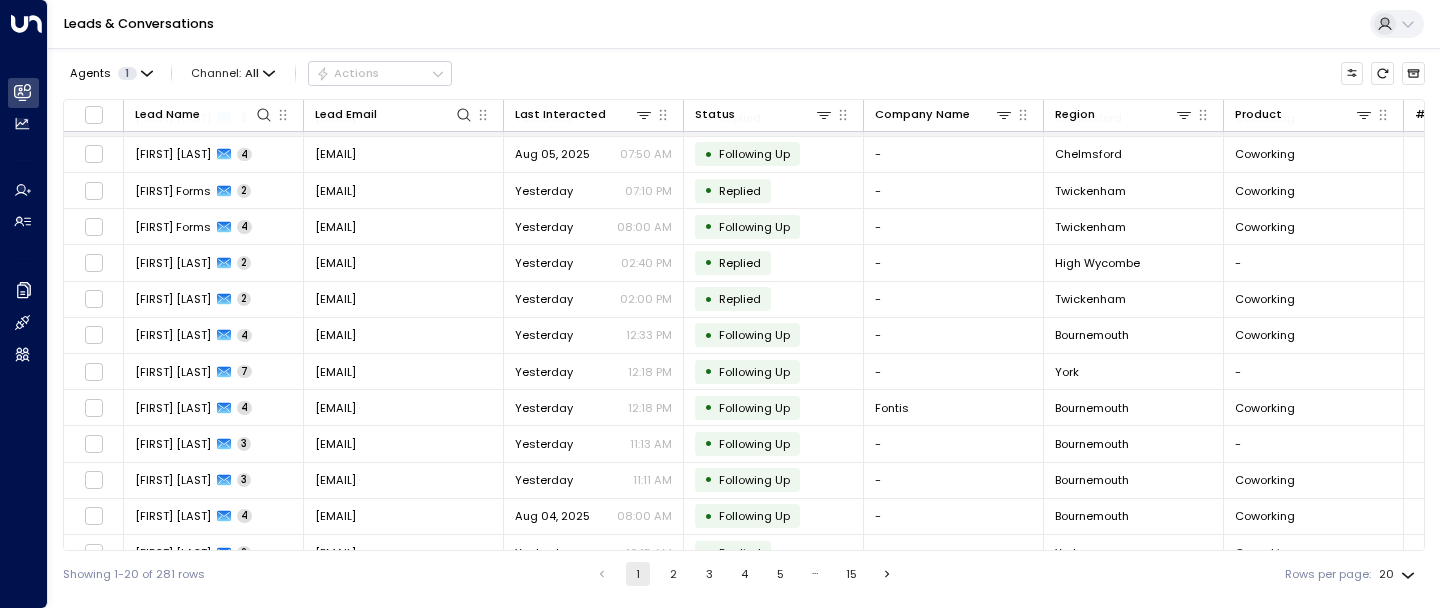 scroll, scrollTop: 286, scrollLeft: 0, axis: vertical 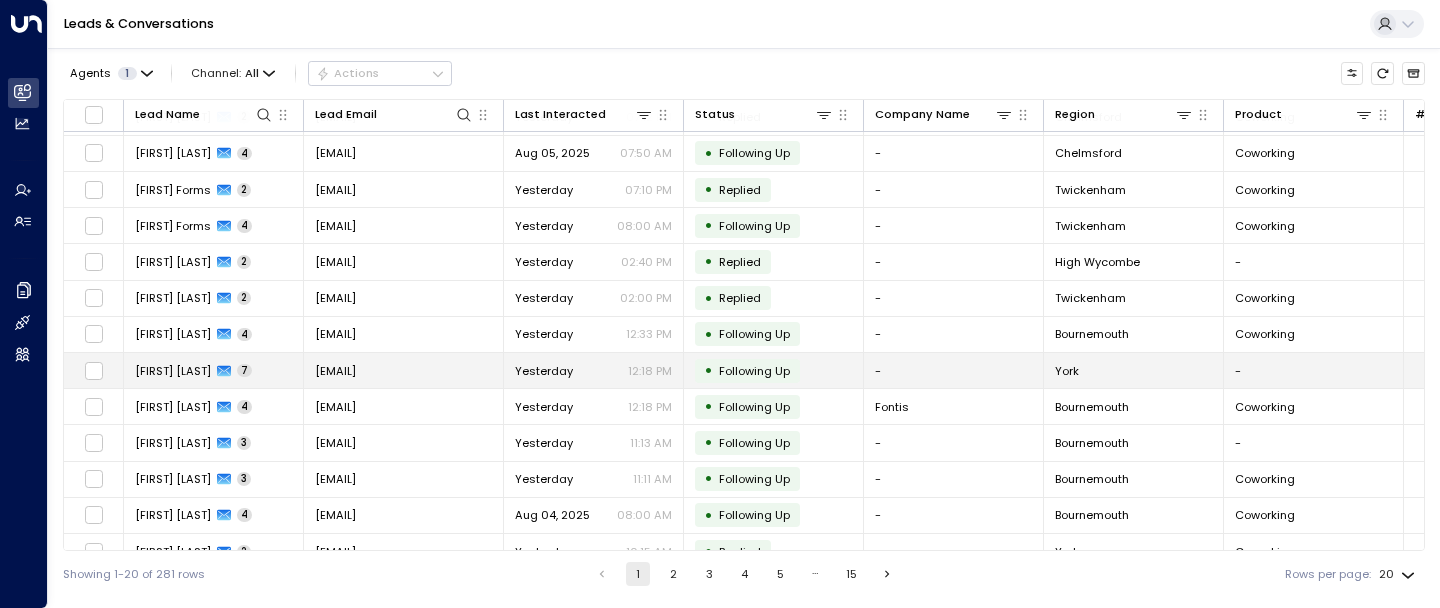click on "[EMAIL]" at bounding box center [335, 371] 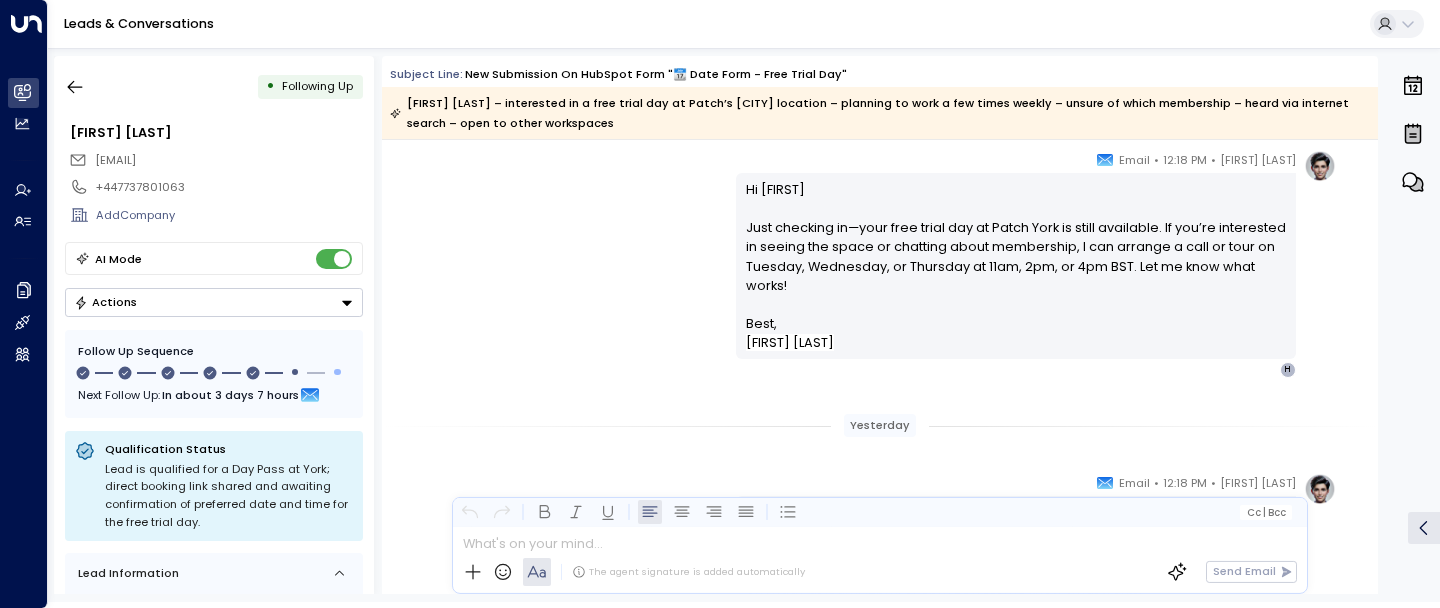 scroll, scrollTop: 4533, scrollLeft: 0, axis: vertical 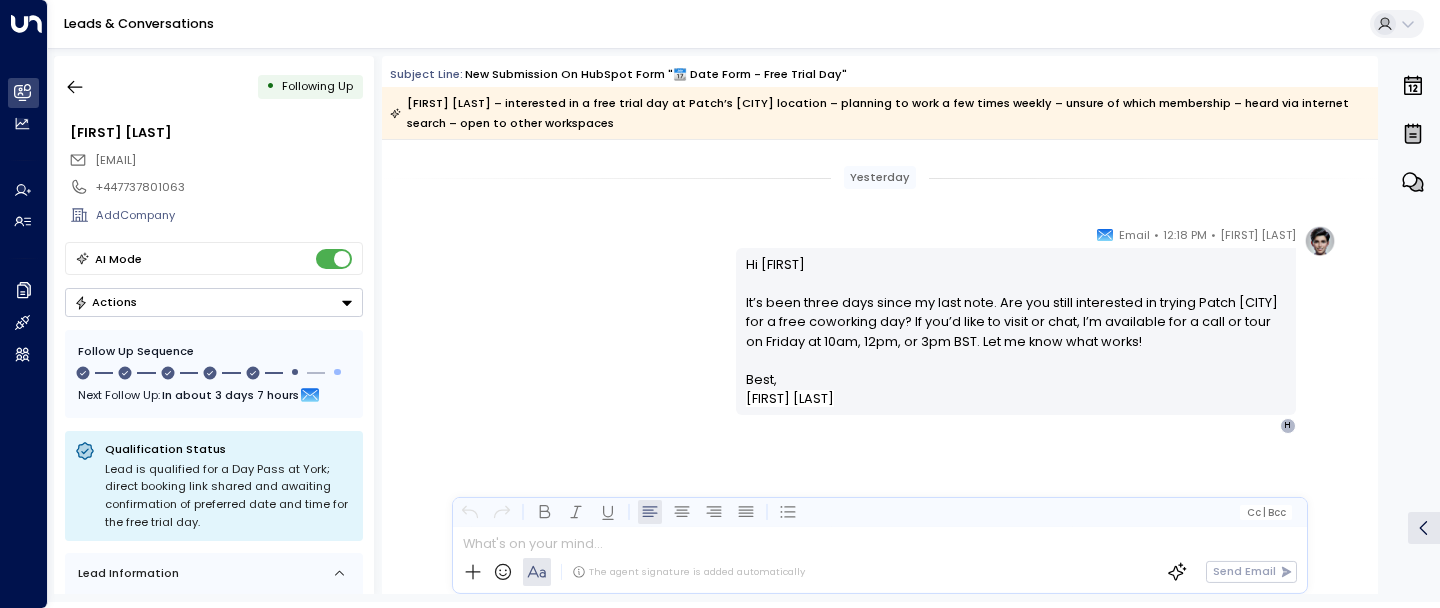 click on "• Following Up Alberto Fortin hello@albertofortin.me +447737801063 Add  Company AI Mode   Actions Follow Up Sequence Next Follow Up:   In about 3 days 7 hours Qualification Status Lead is qualified for a Day Pass at York; direct booking link shared and awaiting confirmation of preferred date and time for the free trial day. Lead Information SMS Consent Not given Add  Title Region of Interest York Add  Product of Interest Add  No. of People Add  Area Add  Start Date Add  Term Length Add  Budget Source noreply@notifications.hubspot.com Lead created on   Jul 26 2025 at 7:10 pm" at bounding box center (214, 325) 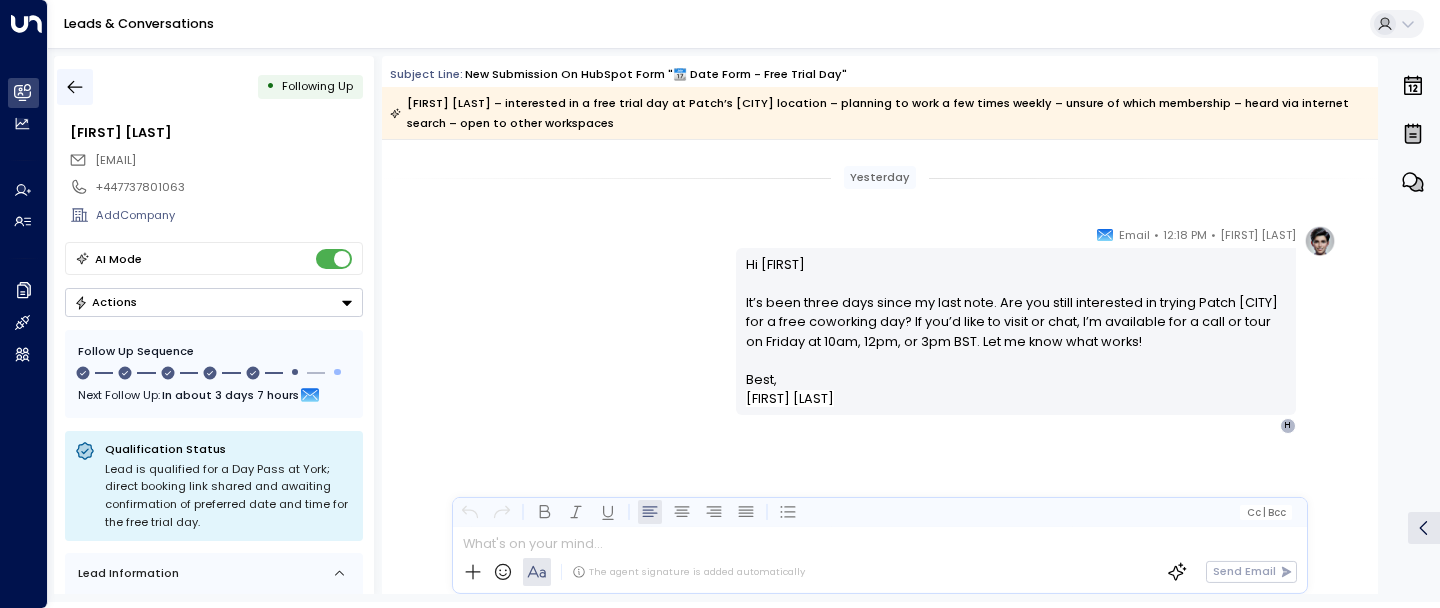 click at bounding box center (75, 87) 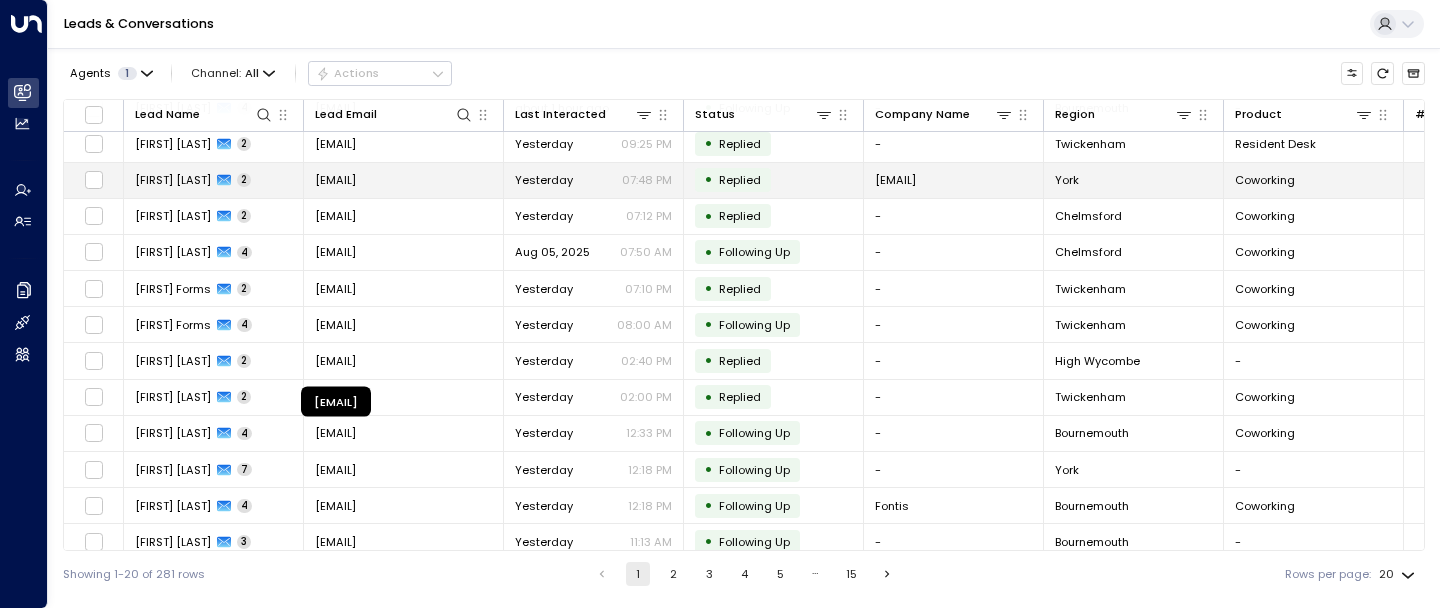 scroll, scrollTop: 311, scrollLeft: 0, axis: vertical 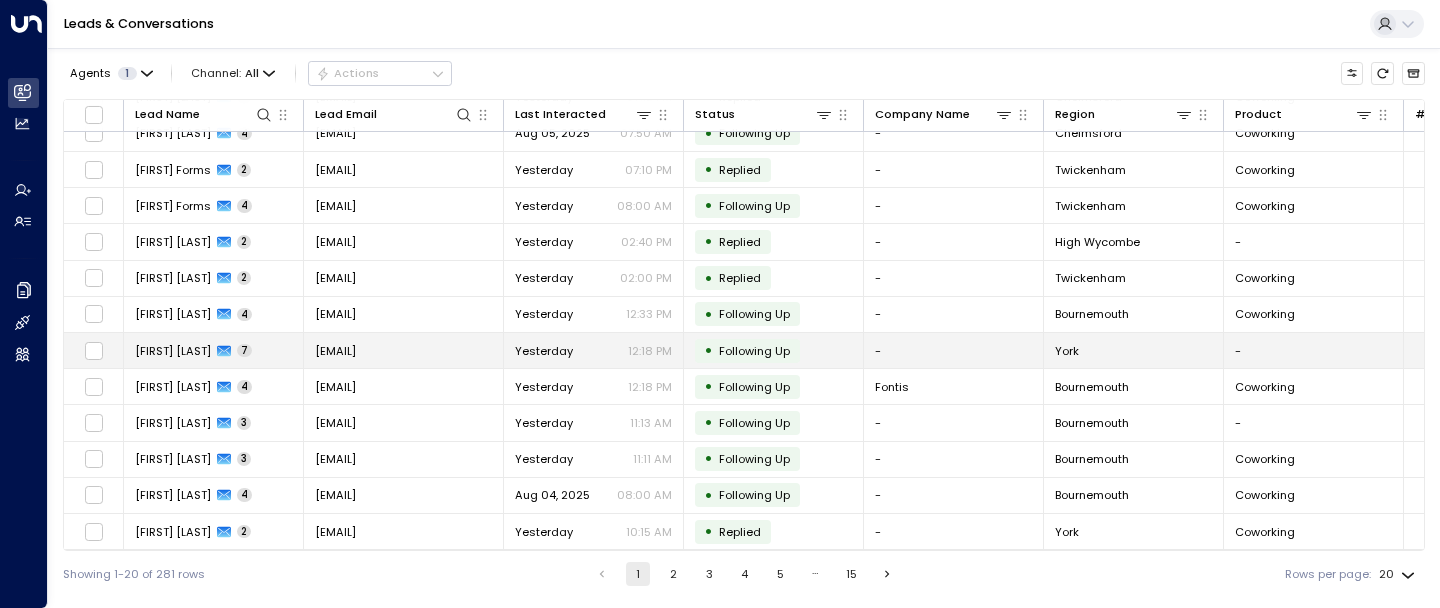 click on "[EMAIL]" at bounding box center (335, 351) 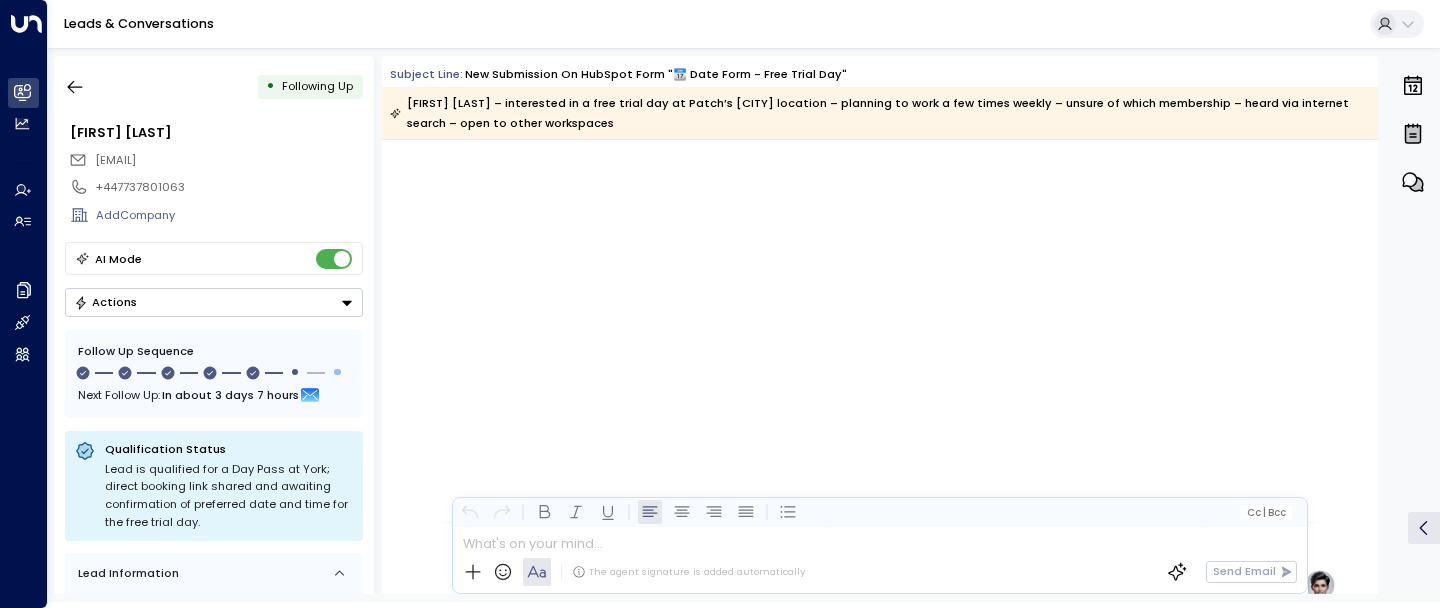 scroll, scrollTop: 2176, scrollLeft: 0, axis: vertical 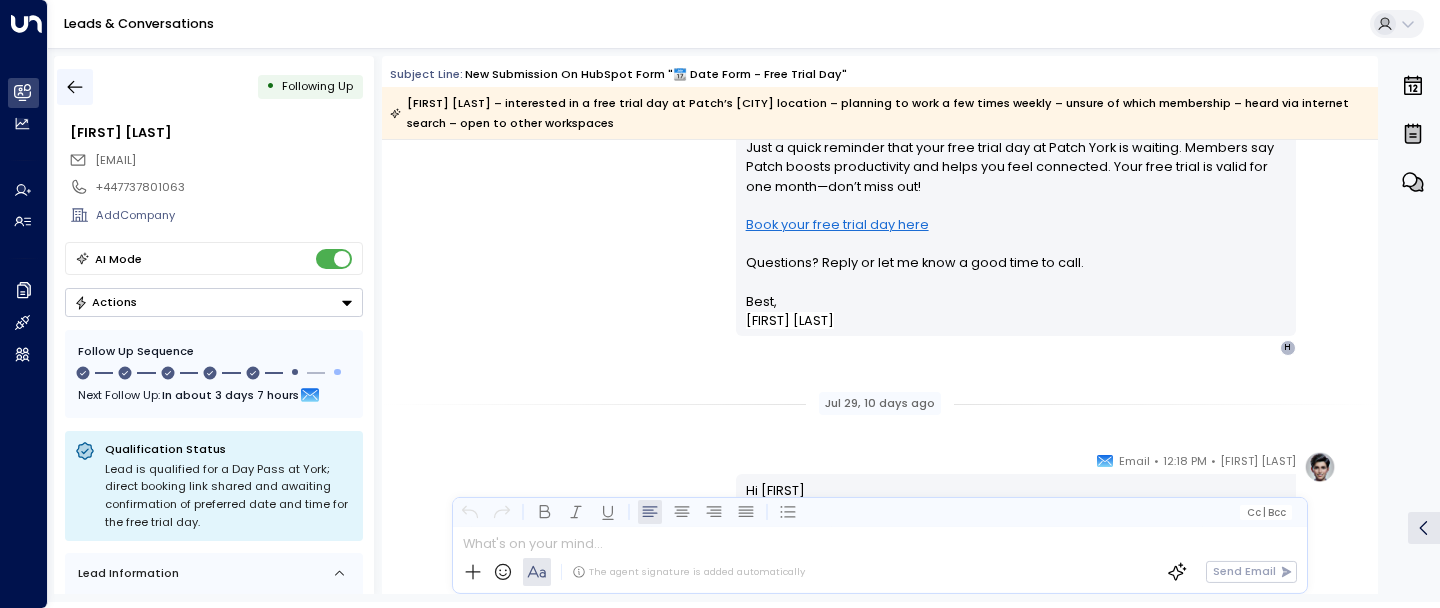 click 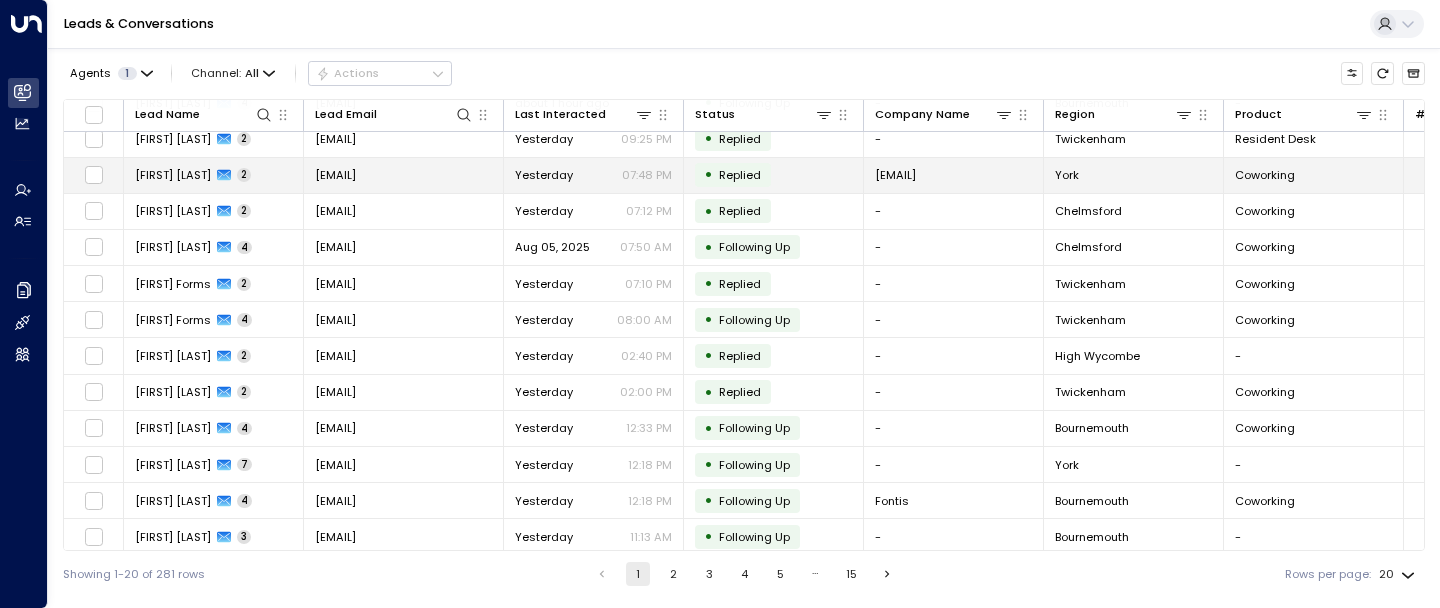 scroll, scrollTop: 311, scrollLeft: 0, axis: vertical 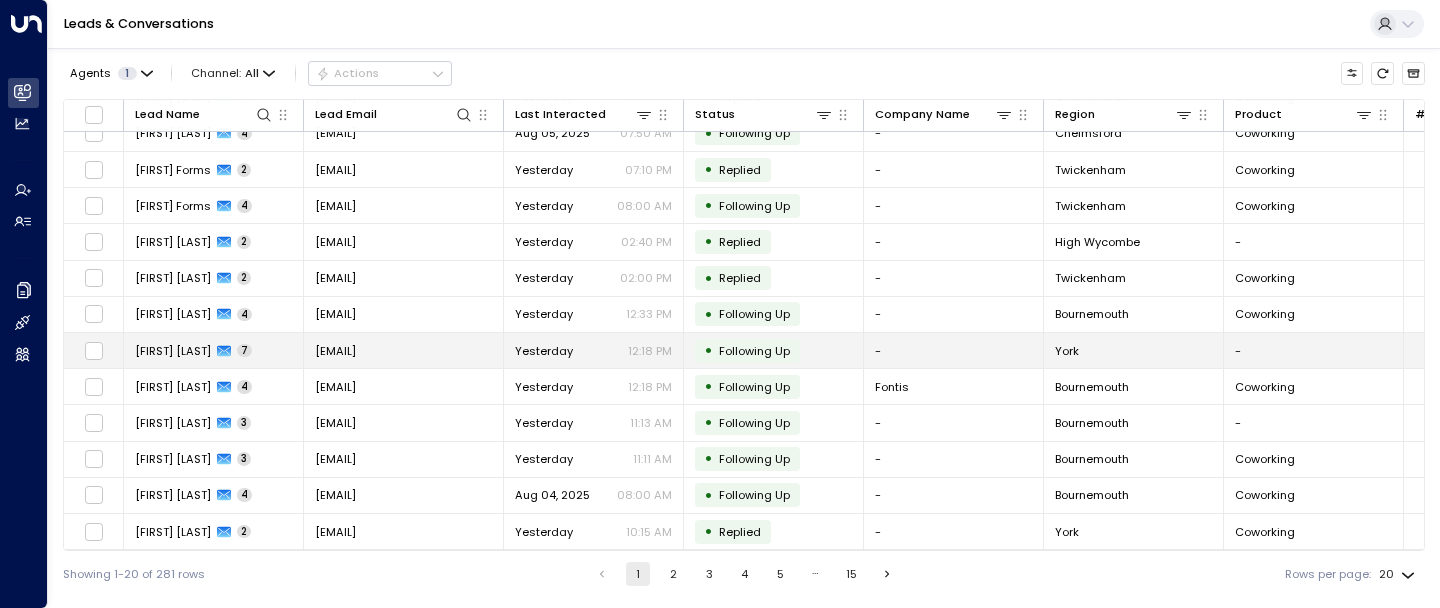 click on "[EMAIL]" at bounding box center (335, 351) 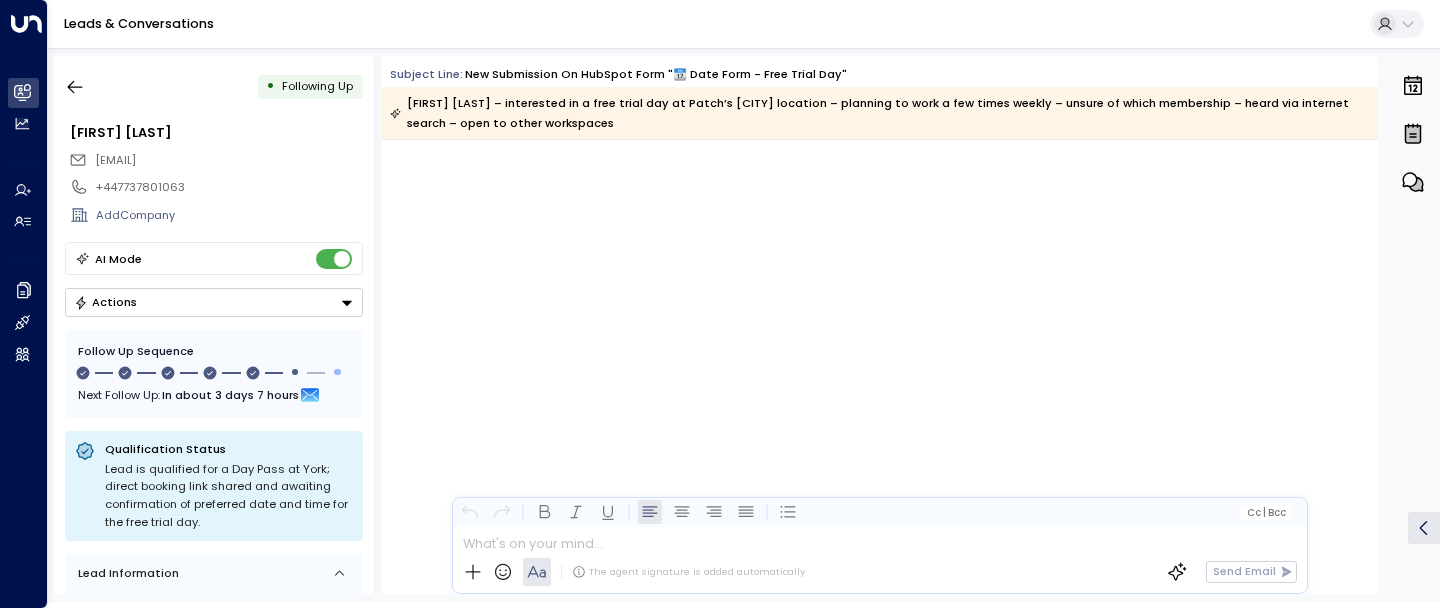 scroll, scrollTop: 4407, scrollLeft: 0, axis: vertical 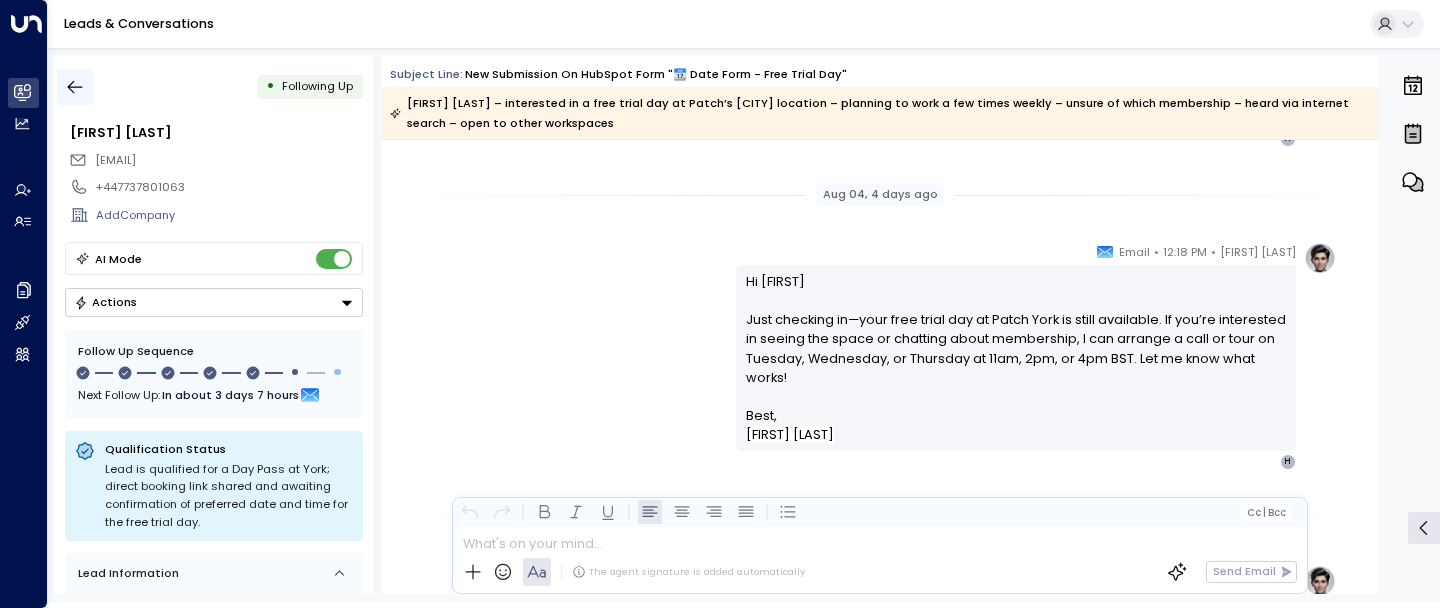 click 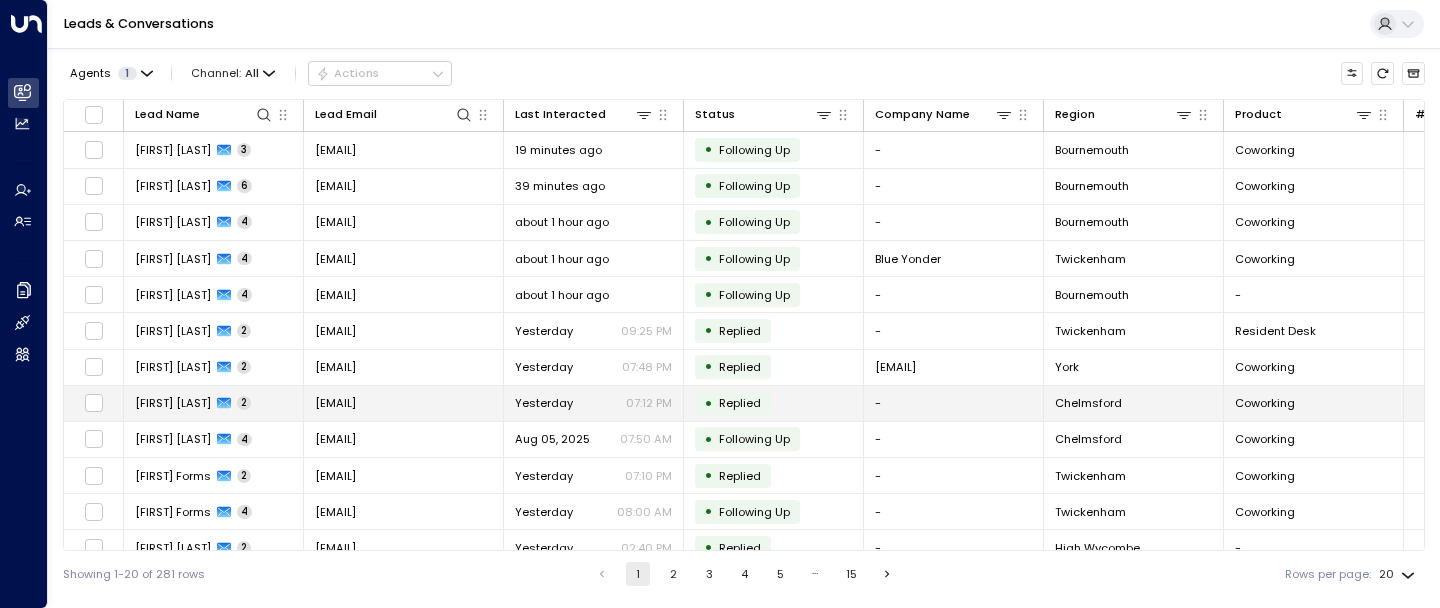 scroll, scrollTop: 311, scrollLeft: 0, axis: vertical 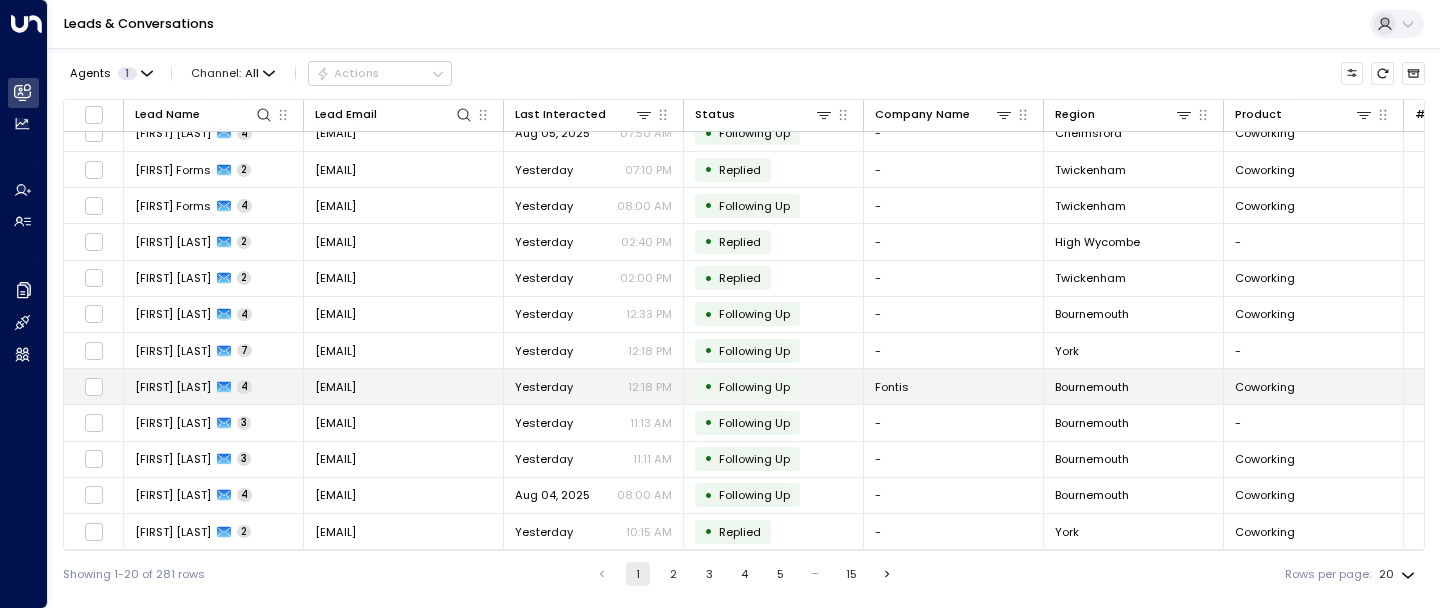 click on "[EMAIL]" at bounding box center (404, 386) 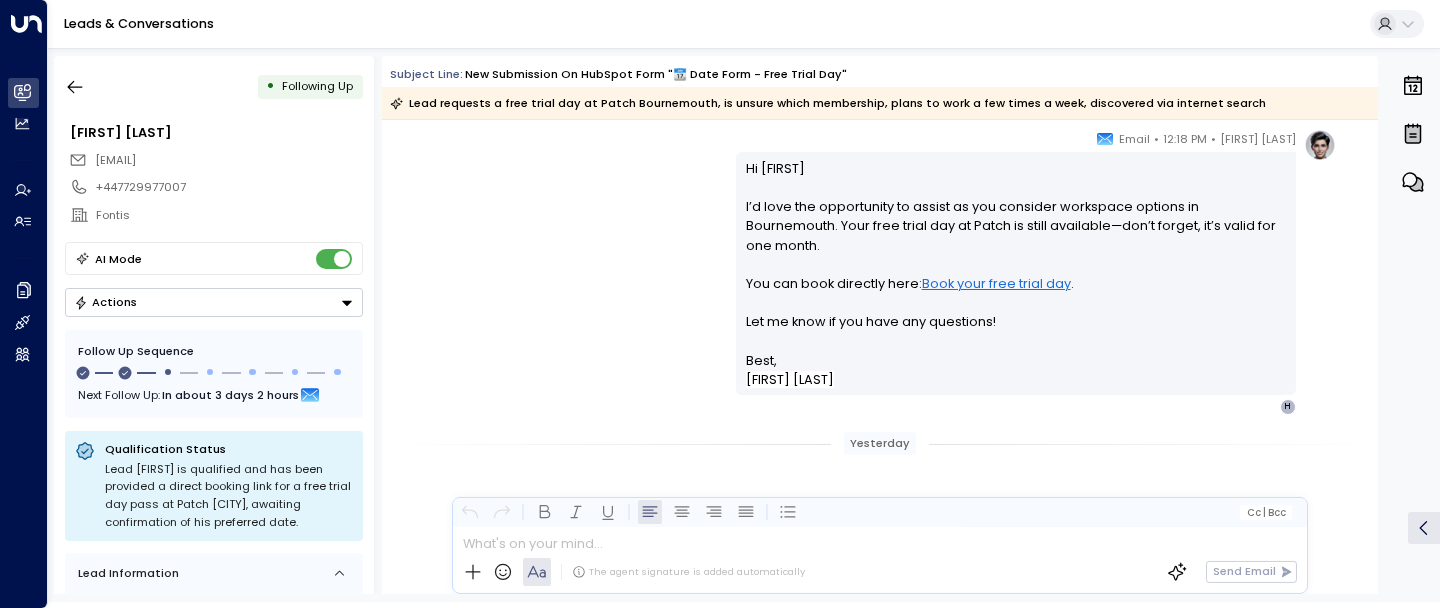 scroll, scrollTop: 1612, scrollLeft: 0, axis: vertical 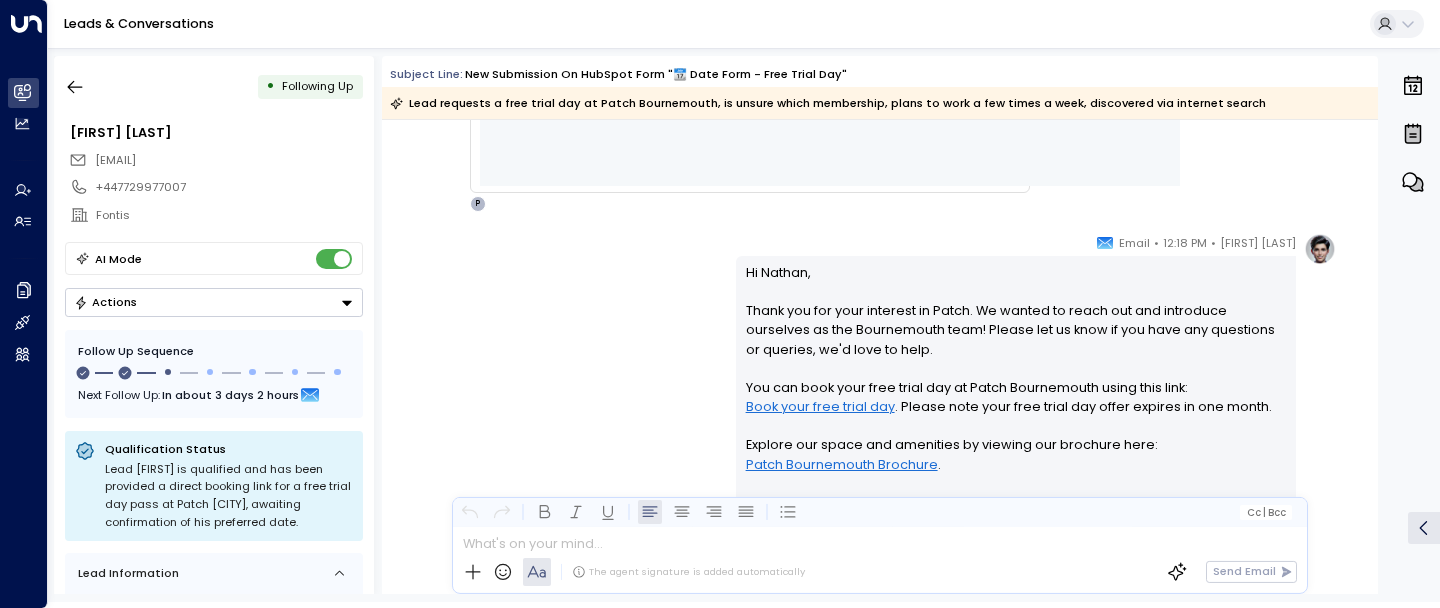 click on "• Following Up Nathan Revill nathan.revill@thefontisgroup.com +447729977007 Fontis AI Mode   Actions Follow Up Sequence Next Follow Up:   In about 3 days 2 hours Qualification Status Lead Nathan is qualified and has been provided a direct booking link for a free trial day pass at Patch Bournemouth, awaiting confirmation of his preferred date. Lead Information SMS Consent Not given Add  Title Region of Interest Bournemouth Product of Interest Coworking Add  No. of People Add  Area Add  Start Date Add  Term Length Add  Budget Source noreply@notifications.hubspot.com Lead created on   Aug 05 2025 at 8:54 am Subject Line: New submission on HubSpot Form "📆 Date Form - Free Trial Day" Lead requests a free trial day at Patch Bournemouth, is unsure which membership, plans to work a few times a week, discovered via internet search Aug 05, 3 days ago HF HubSpot Forms • 12:17 PM • Email New submission on HubSpot Form "�� Date Form - Free Trial Day" Page submitted on:  Book A Trial Day firstname: Nathan No P" at bounding box center (744, 325) 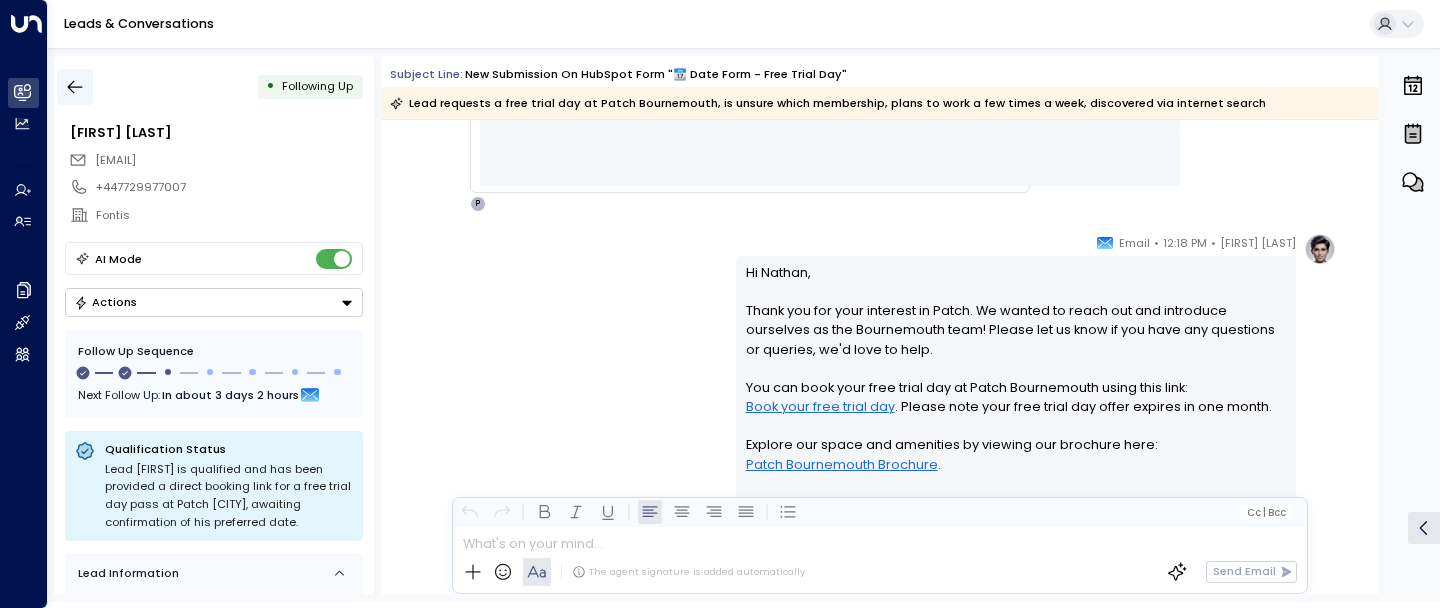 click 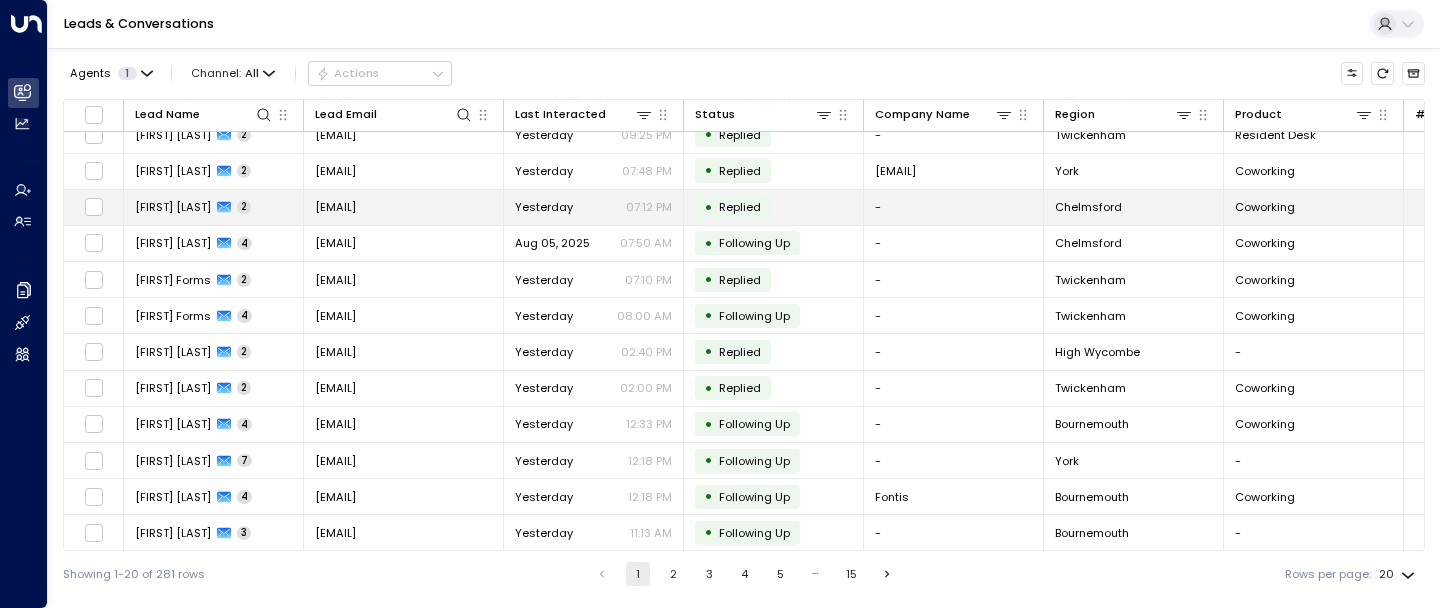 scroll, scrollTop: 311, scrollLeft: 0, axis: vertical 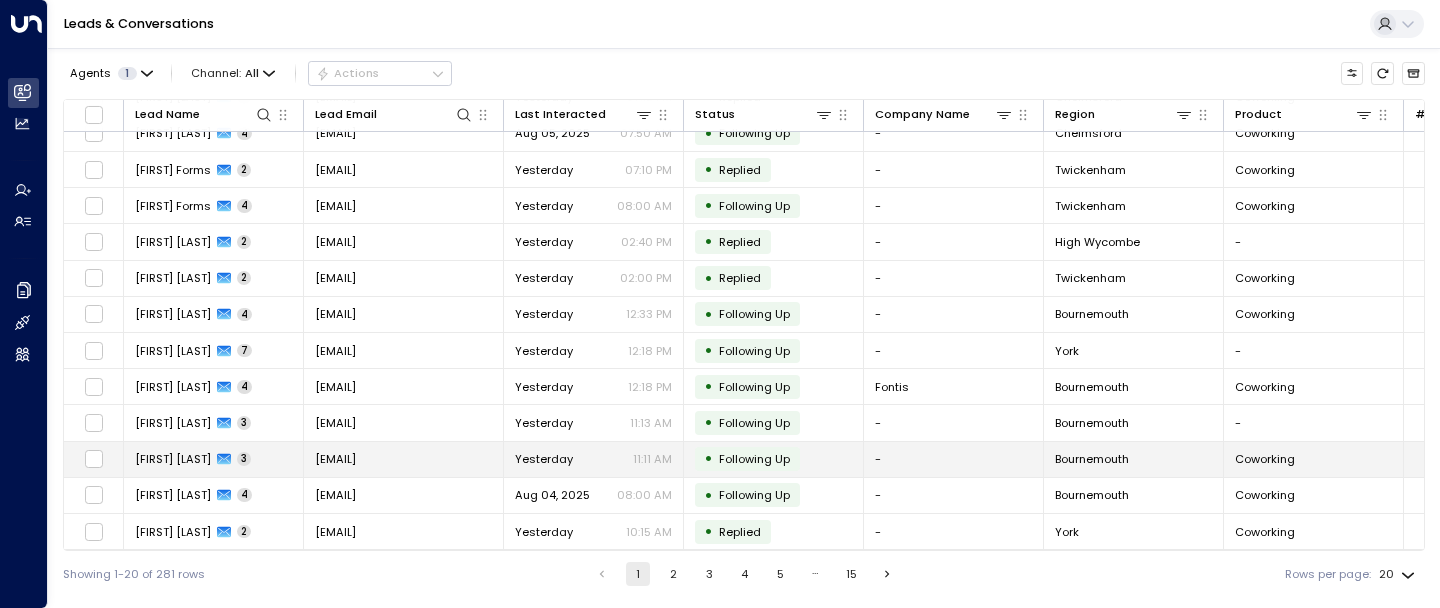 click on "[EMAIL]" at bounding box center [404, 459] 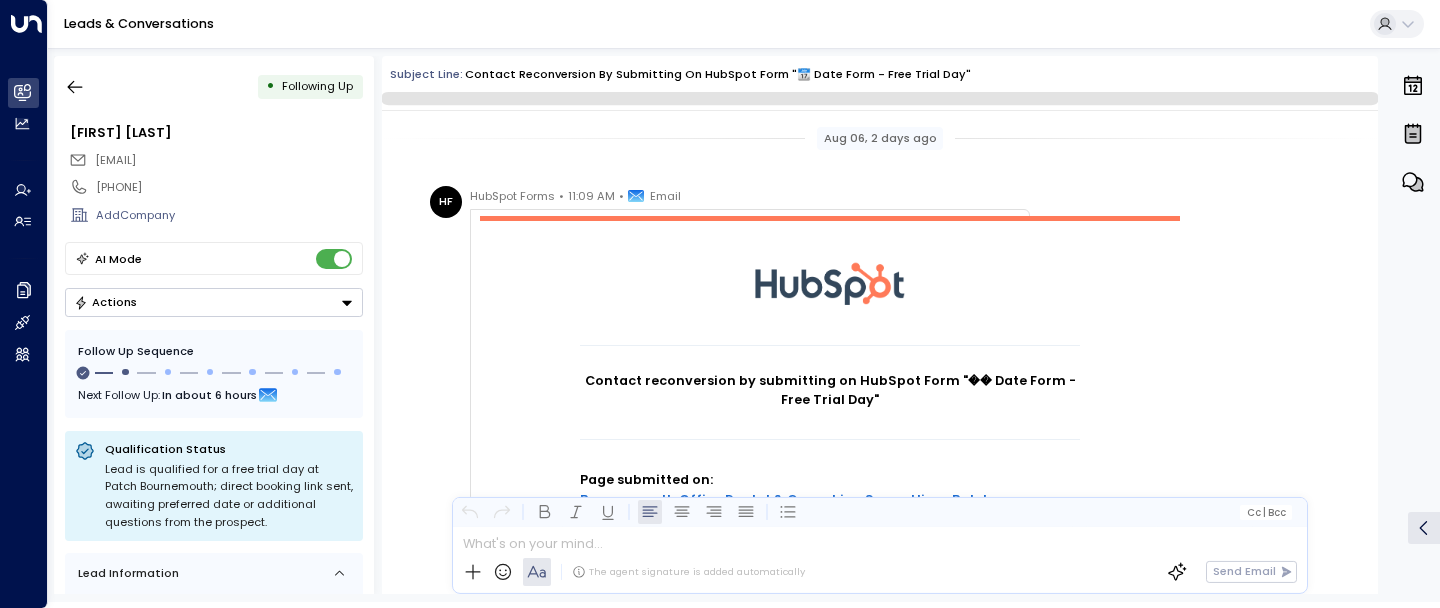 scroll, scrollTop: 1651, scrollLeft: 0, axis: vertical 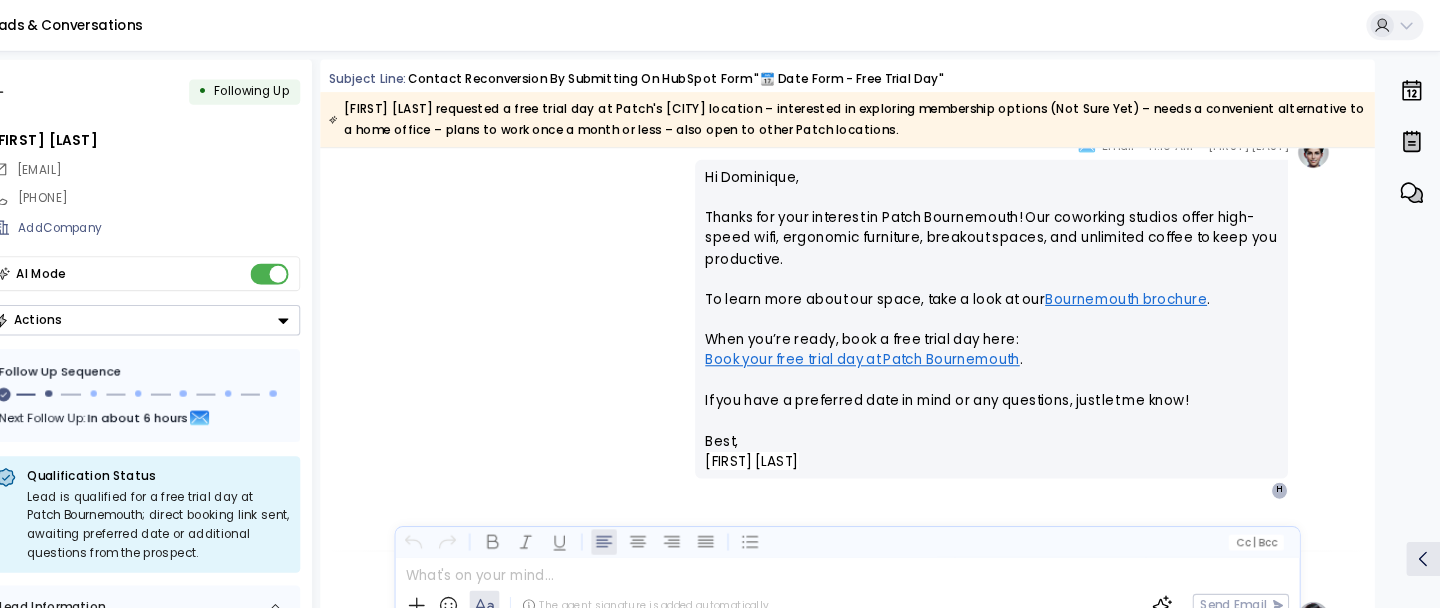 click on "Book your free trial day at Patch Bournemouth" at bounding box center [894, 339] 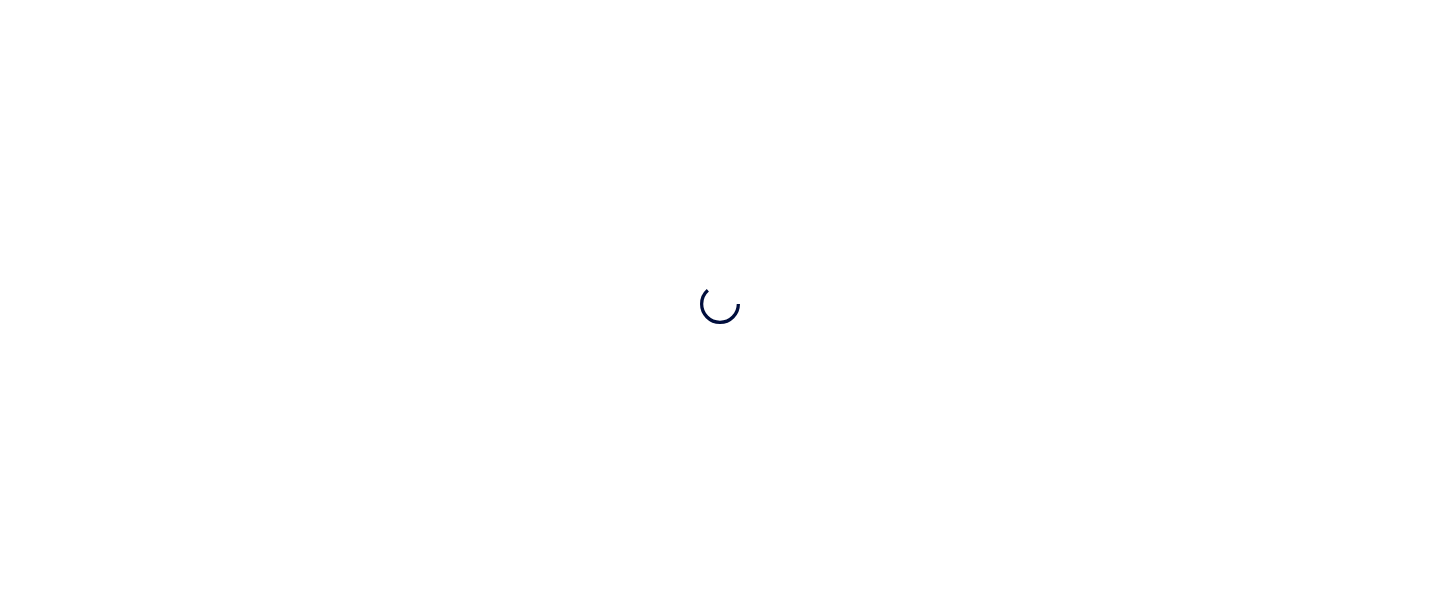 scroll, scrollTop: 0, scrollLeft: 0, axis: both 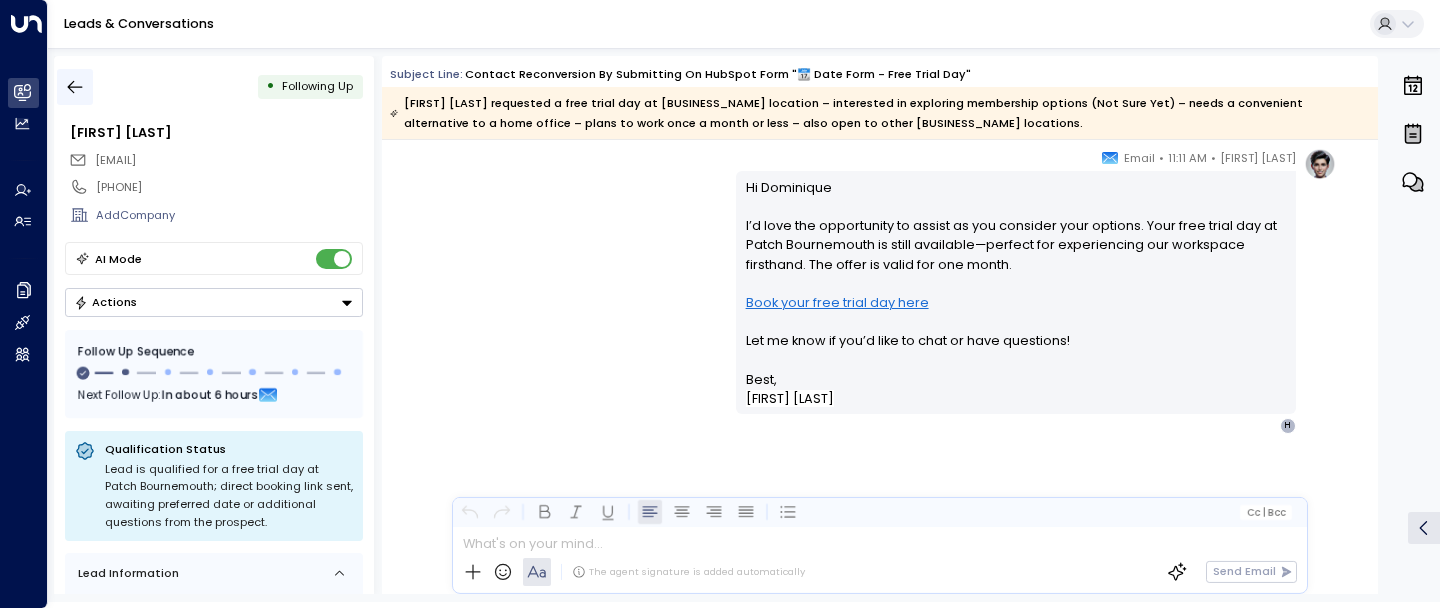 click 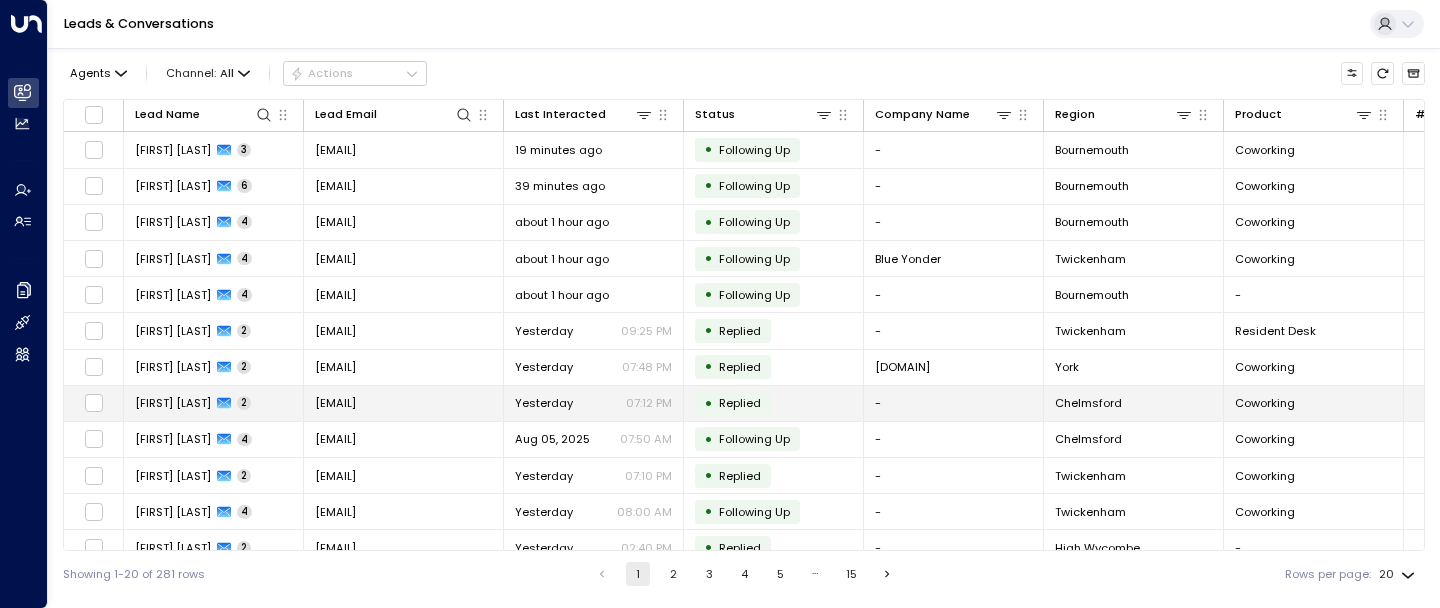scroll, scrollTop: 311, scrollLeft: 0, axis: vertical 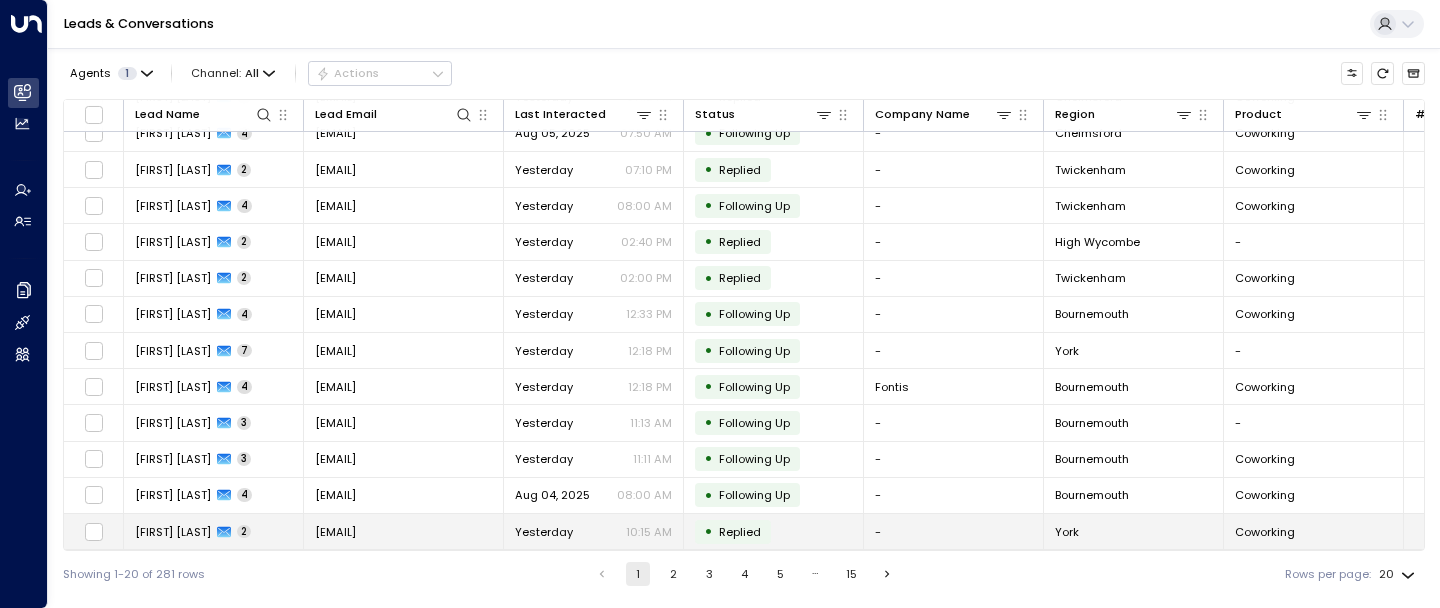 click on "simon.errington@childrenindistress.org.uk" at bounding box center [335, 532] 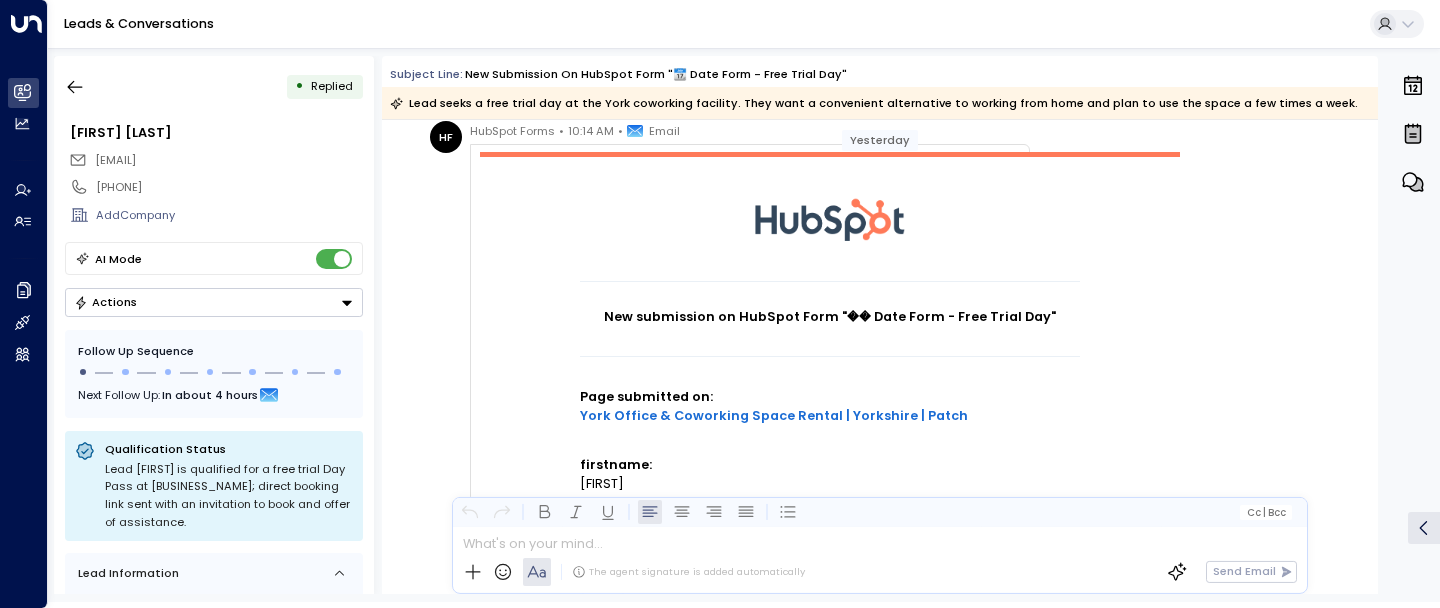 scroll, scrollTop: 0, scrollLeft: 0, axis: both 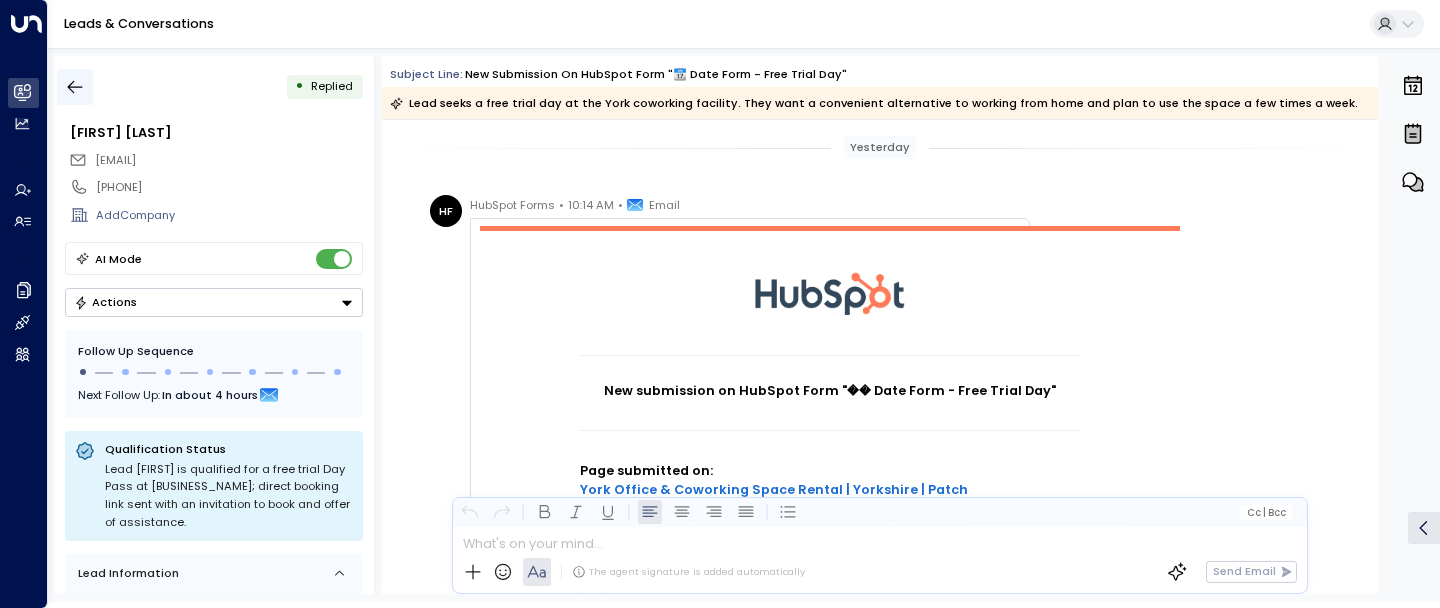 click 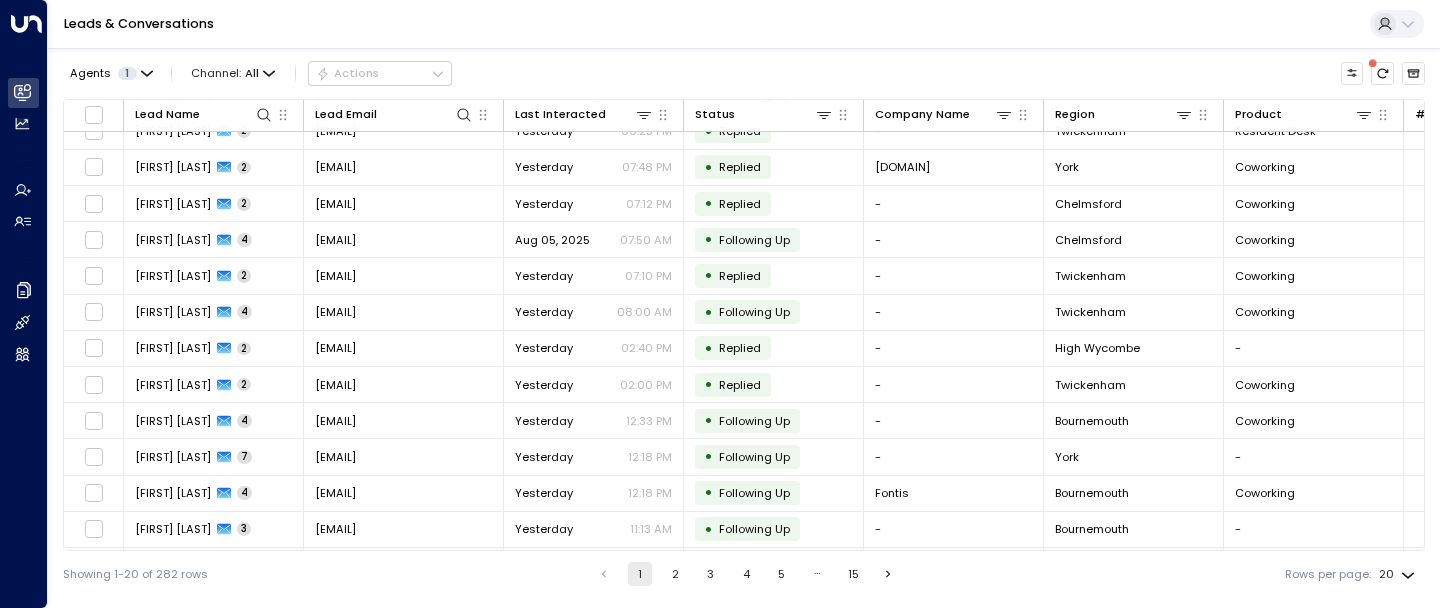scroll, scrollTop: 283, scrollLeft: 0, axis: vertical 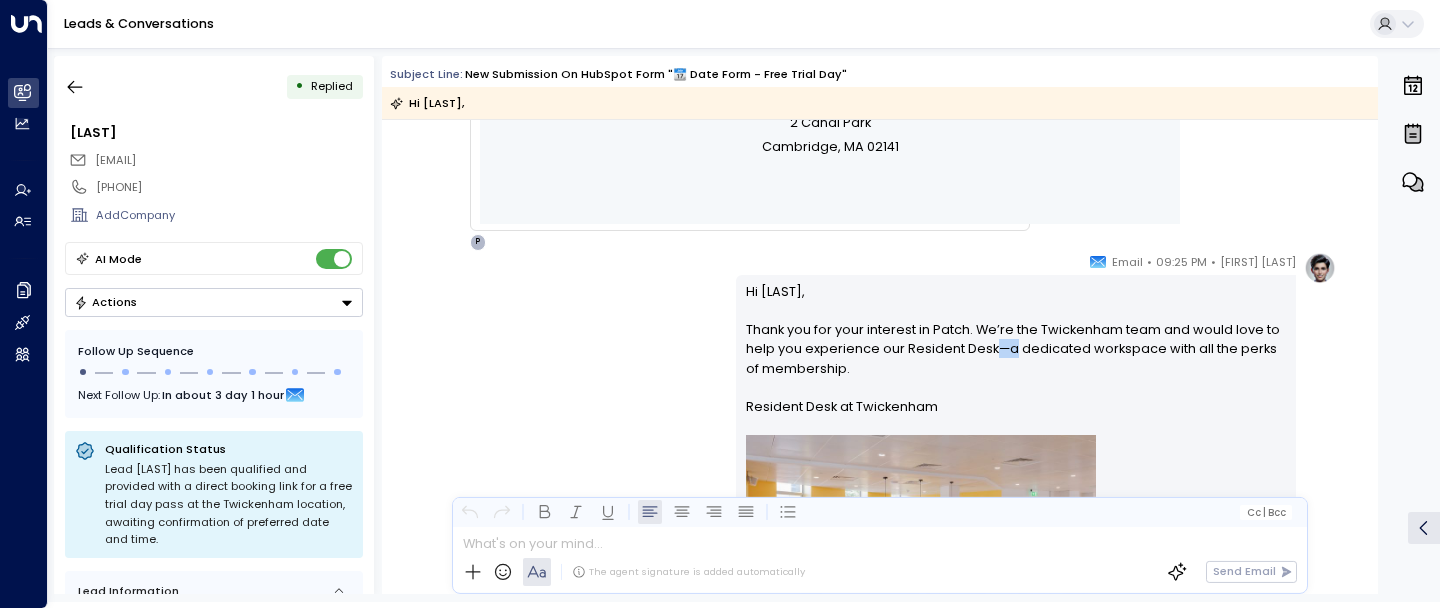 drag, startPoint x: 985, startPoint y: 365, endPoint x: 1007, endPoint y: 365, distance: 22 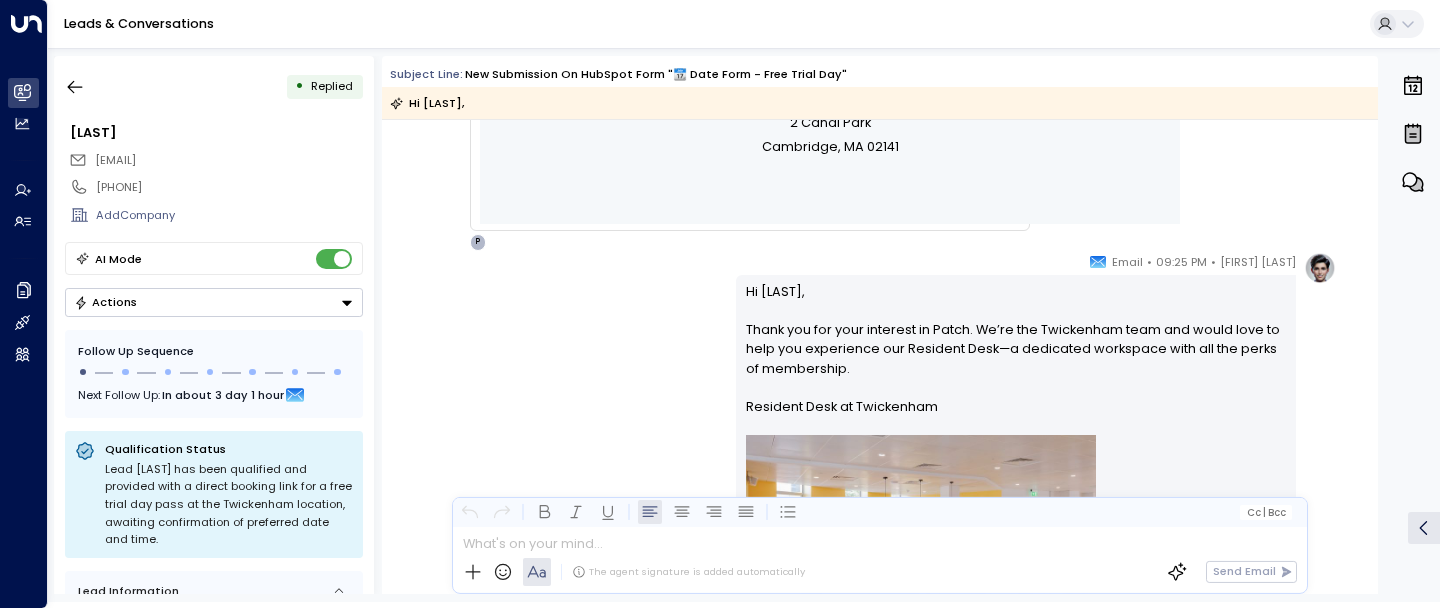 click on "Hi Nesrin, Thank you for your interest in Patch. We’re the Twickenham team and would love to help you experience our Resident Desk—a dedicated workspace with all the perks of membership. Resident Desk at Twickenham Work from your own dedicated desk, ergonomic chair, and lockable pedestal with our premium membership option, ideal for solo entrepreneurs and small teams. Price: £319/month You can book your free trial day here:  Book your free trial day at Patch Twickenham . You can also view our brochure here:  Patch Twickenham Brochure . Let me know your preferred date and time, and we’ll look forward to welcoming you soon!" at bounding box center (1016, 610) 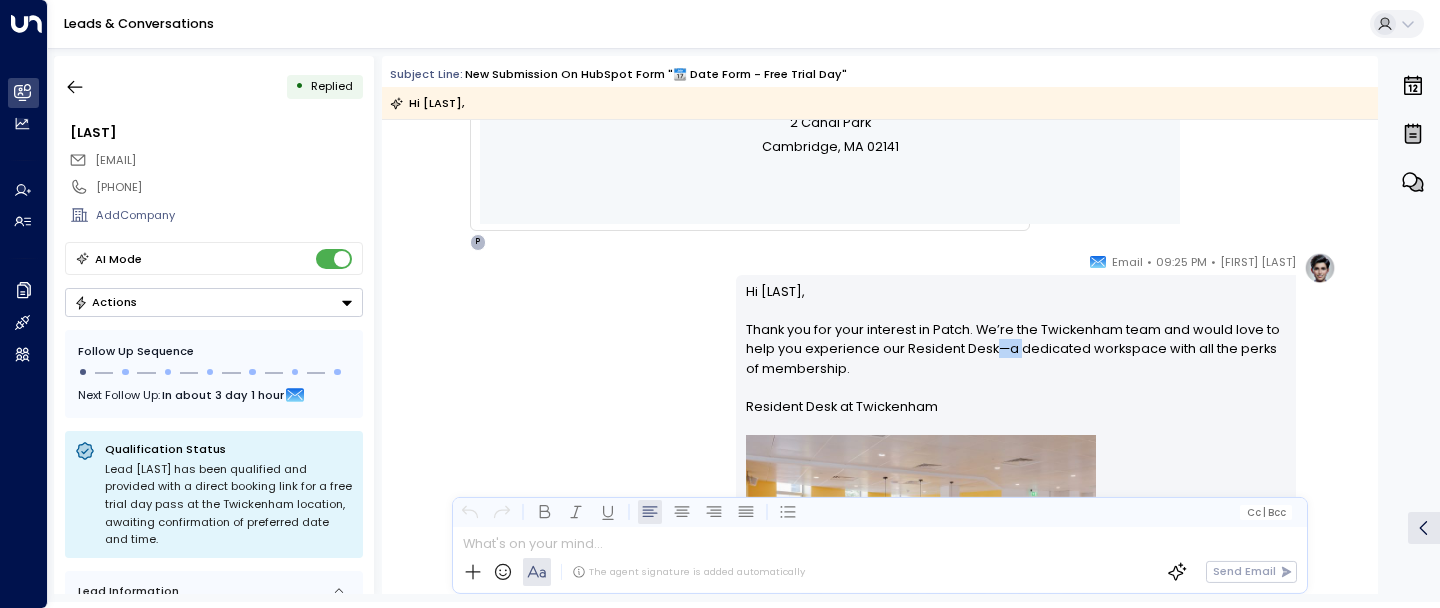 drag, startPoint x: 990, startPoint y: 370, endPoint x: 1012, endPoint y: 369, distance: 22.022715 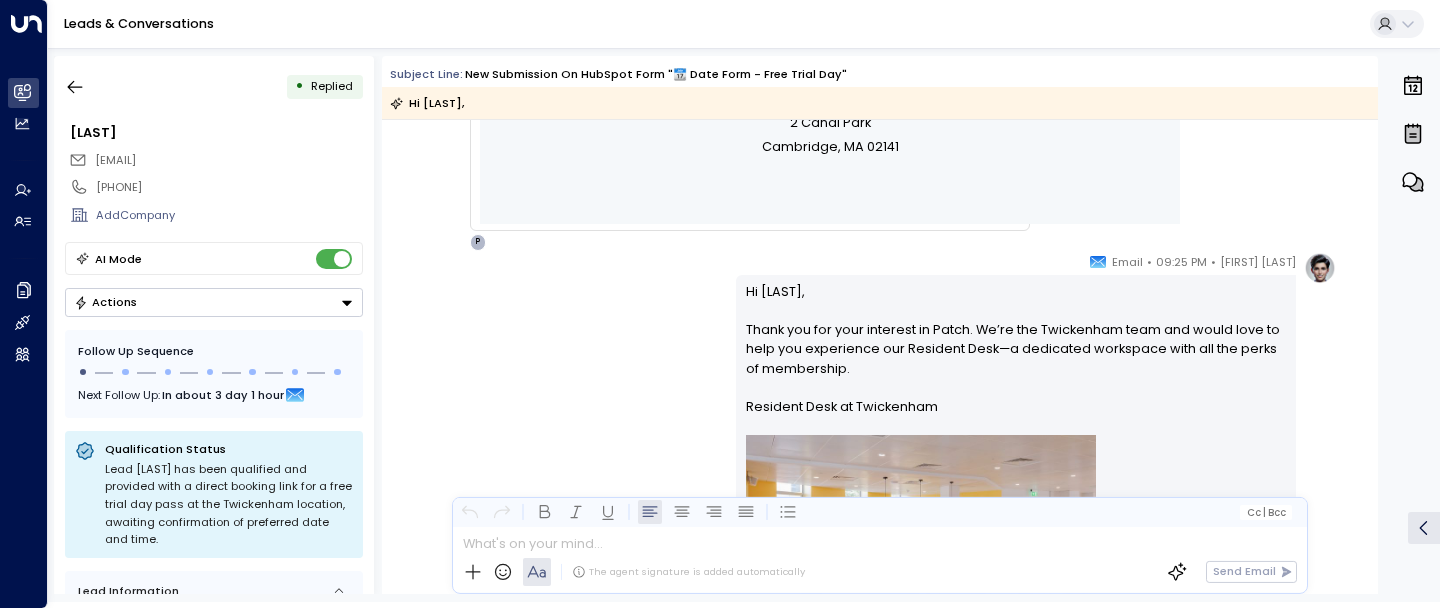 click on "Hi Nesrin, Thank you for your interest in Patch. We’re the Twickenham team and would love to help you experience our Resident Desk—a dedicated workspace with all the perks of membership. Resident Desk at Twickenham Work from your own dedicated desk, ergonomic chair, and lockable pedestal with our premium membership option, ideal for solo entrepreneurs and small teams. Price: £319/month You can book your free trial day here:  Book your free trial day at Patch Twickenham . You can also view our brochure here:  Patch Twickenham Brochure . Let me know your preferred date and time, and we’ll look forward to welcoming you soon!" at bounding box center (1016, 610) 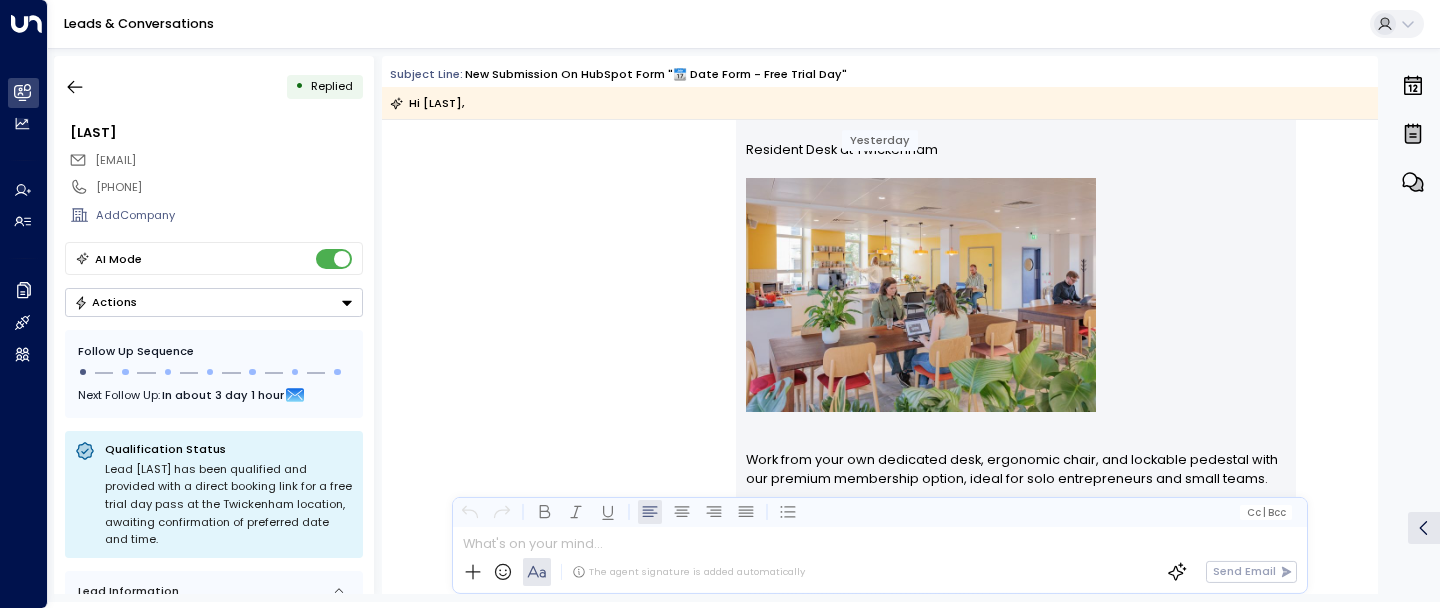 scroll, scrollTop: 1740, scrollLeft: 0, axis: vertical 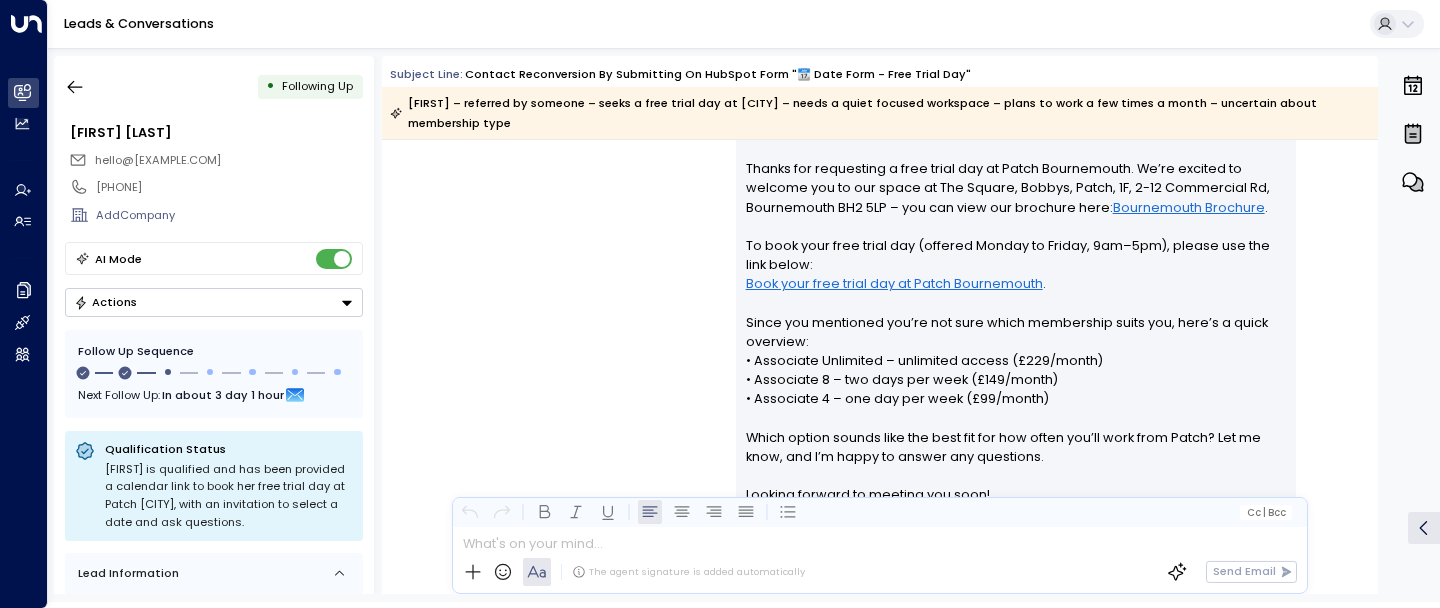 click on "Hi Abbey, Thanks for requesting a free trial day at Patch Bournemouth. We’re excited to welcome you to our space at The Square, Bobbys, Patch, 1F, 2-12 Commercial Rd, Bournemouth BH2 5LP – you can view our brochure here:  Bournemouth Brochure . To book your free trial day (offered Monday to Friday, 9am–5pm), please use the link below: Book your free trial day at Patch Bournemouth . Since you mentioned you’re not sure which membership suits you, here’s a quick overview: • Associate Unlimited – unlimited access (£229/month) • Associate 8 – two days per week (£149/month) • Associate 4 – one day per week (£99/month) Which option sounds like the best fit for how often you’ll work from Patch? Let me know, and I’m happy to answer any questions. Looking forward to meeting you soon!" at bounding box center (1016, 322) 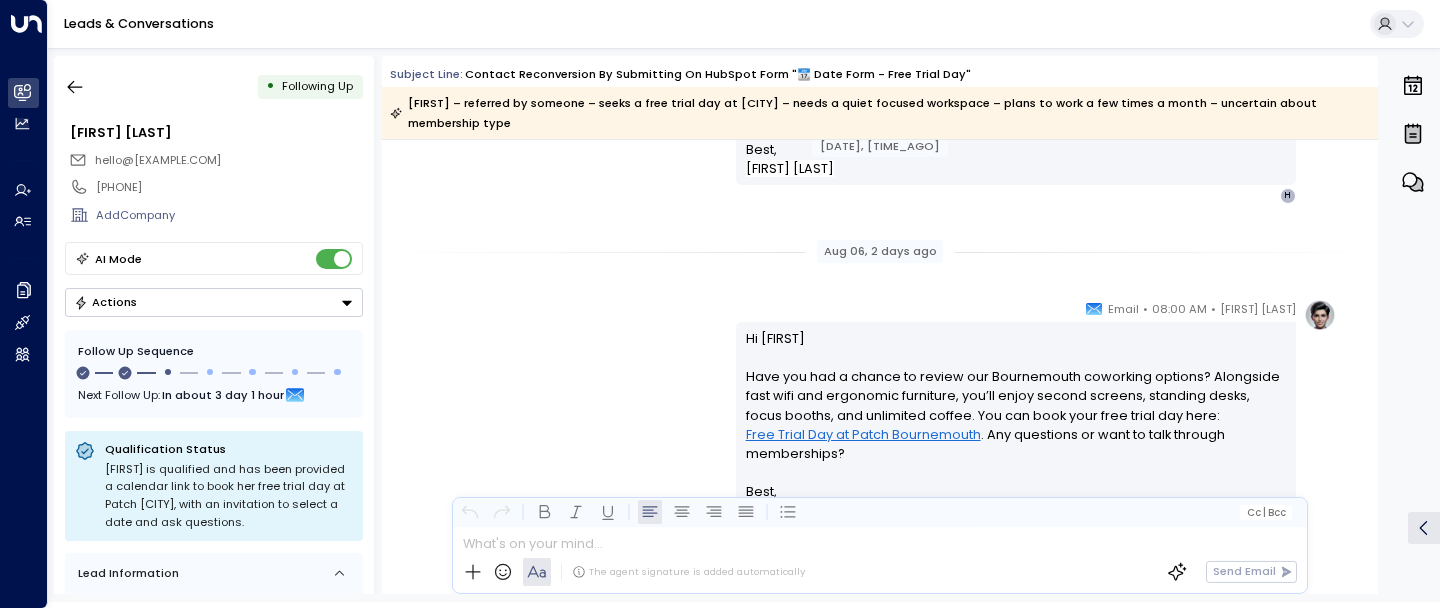 scroll, scrollTop: 2613, scrollLeft: 0, axis: vertical 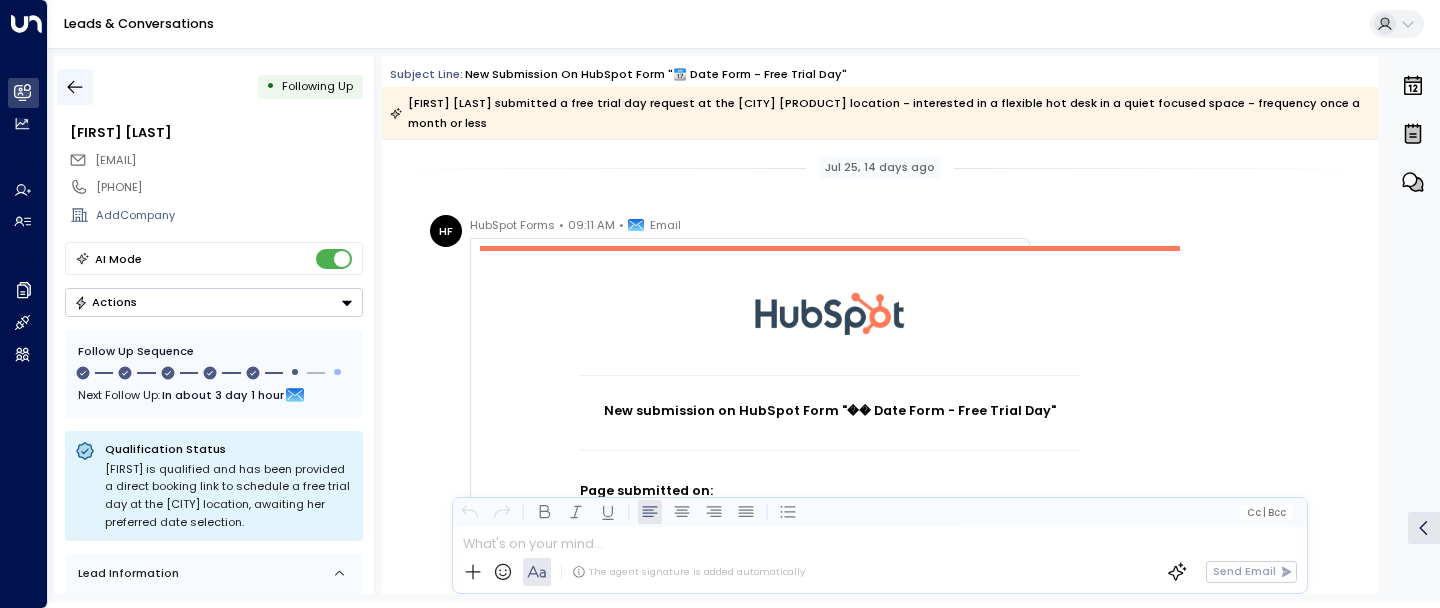 click at bounding box center (75, 87) 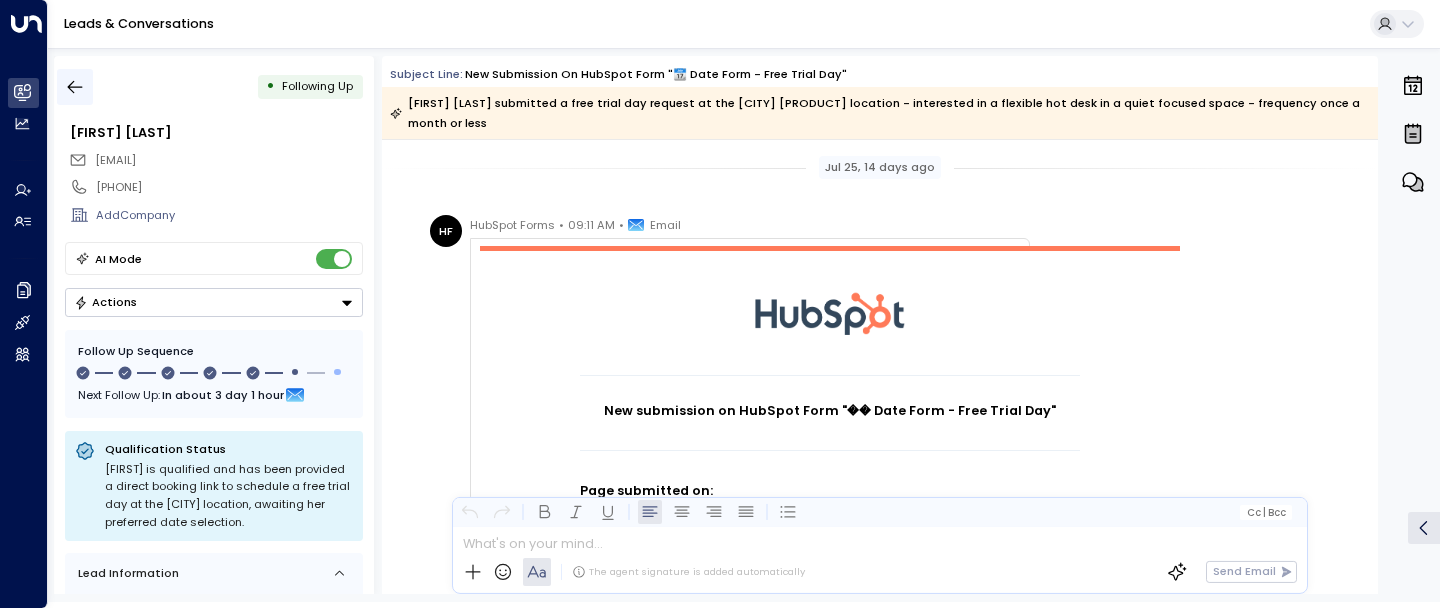 click 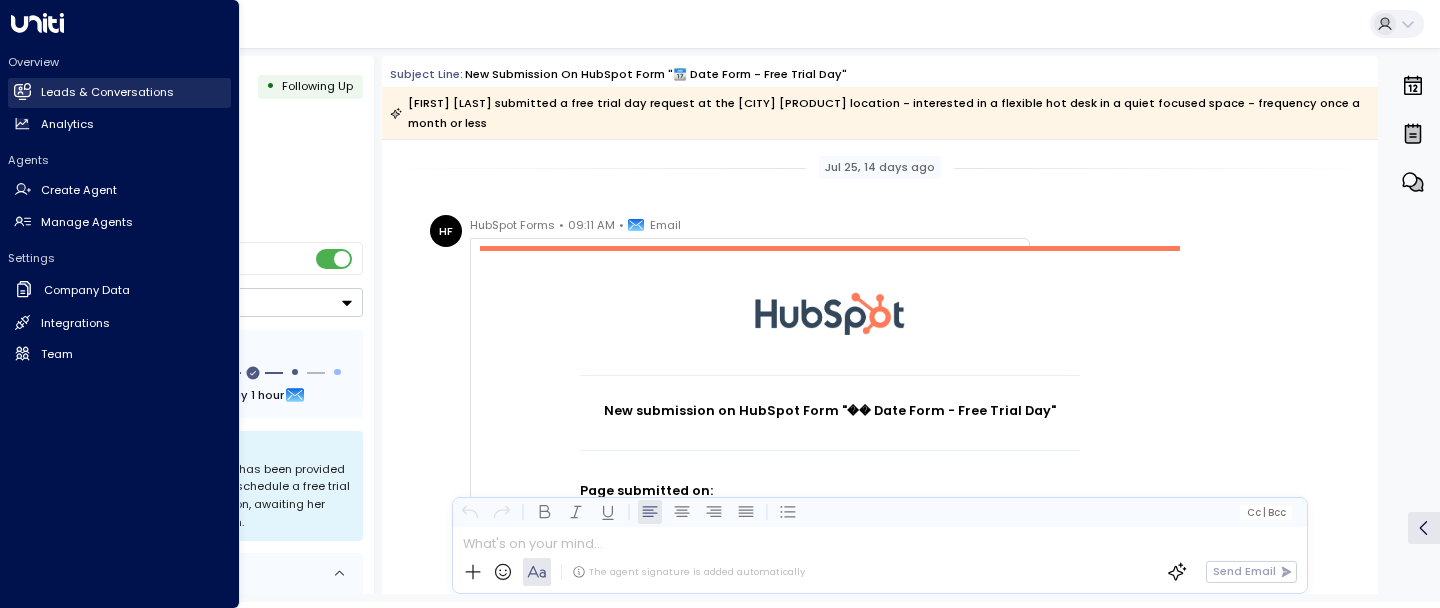 click on "Leads & Conversations" at bounding box center [107, 92] 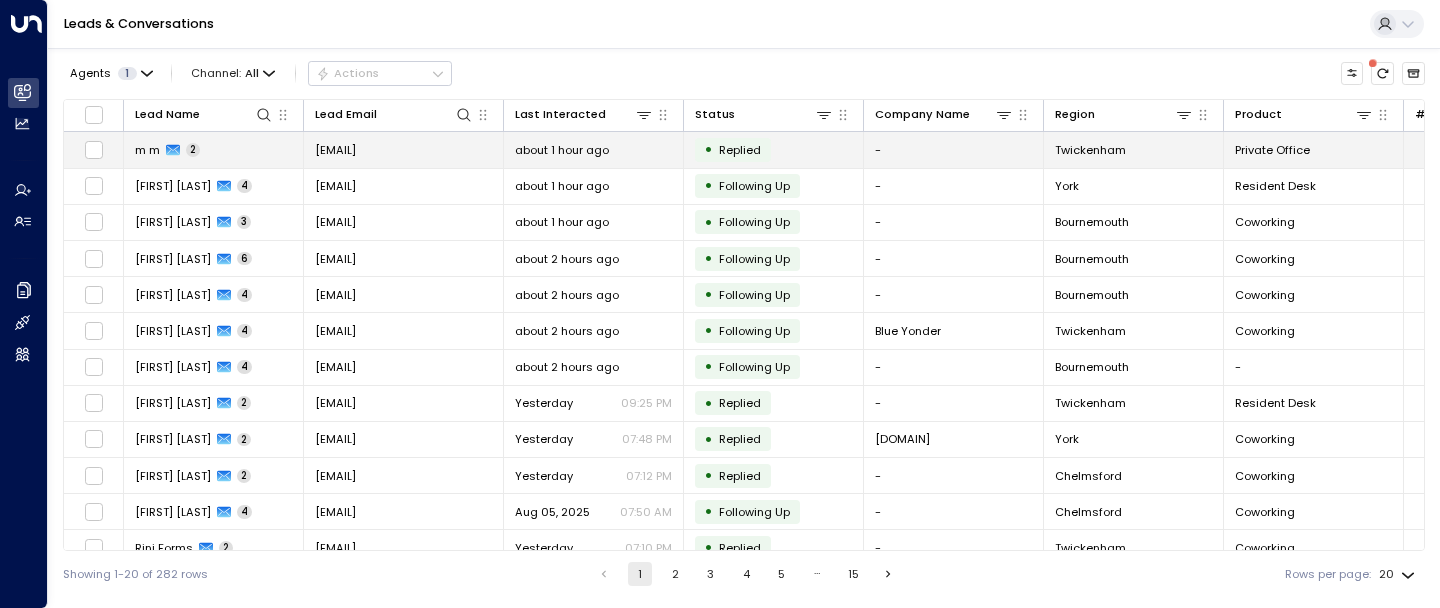 click on "m m" at bounding box center (147, 150) 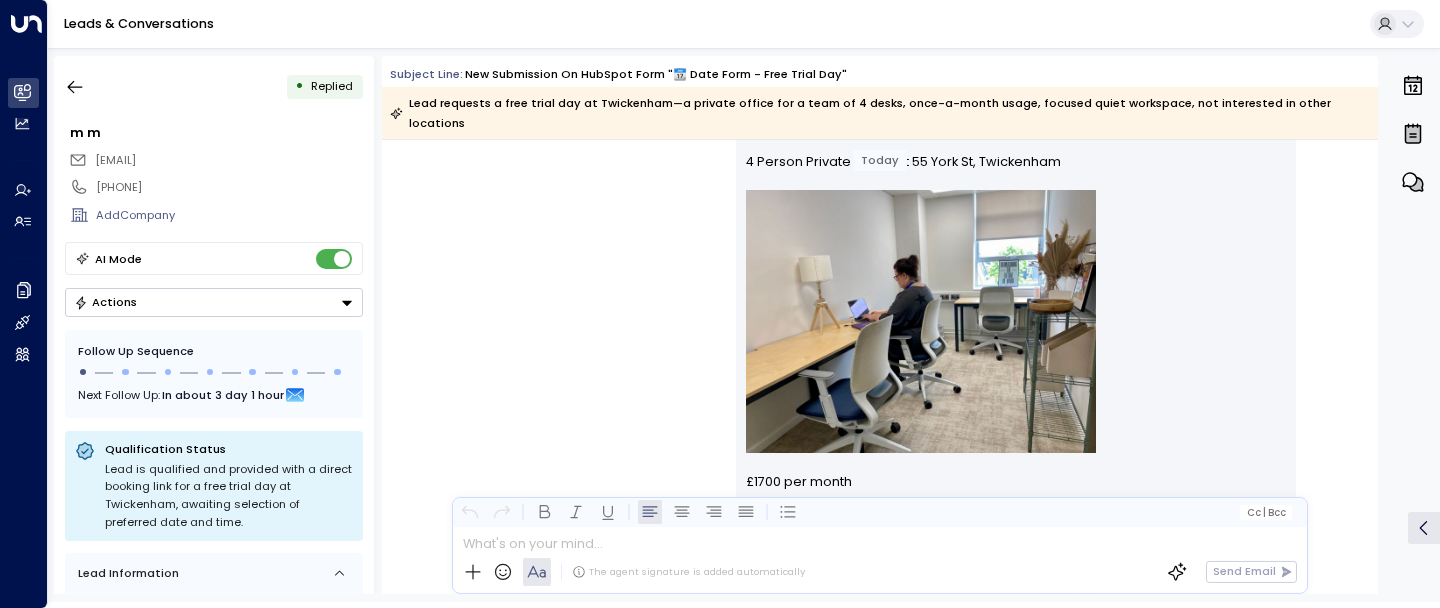 scroll, scrollTop: 1787, scrollLeft: 0, axis: vertical 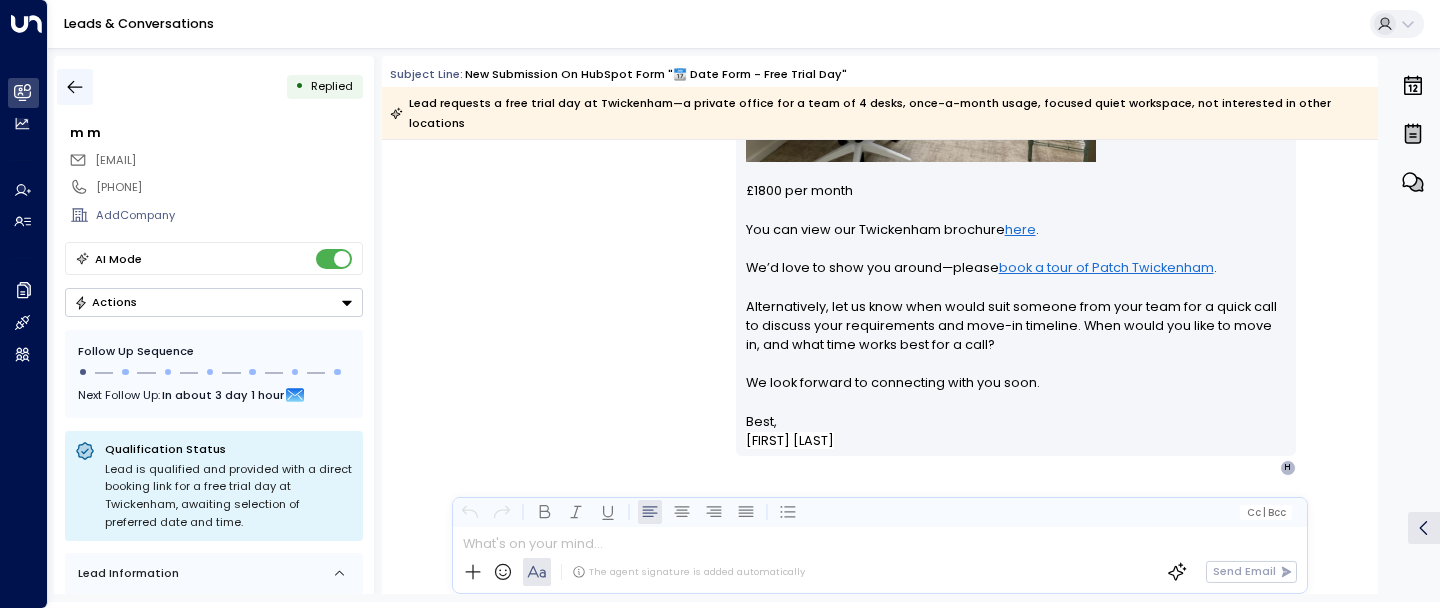 click 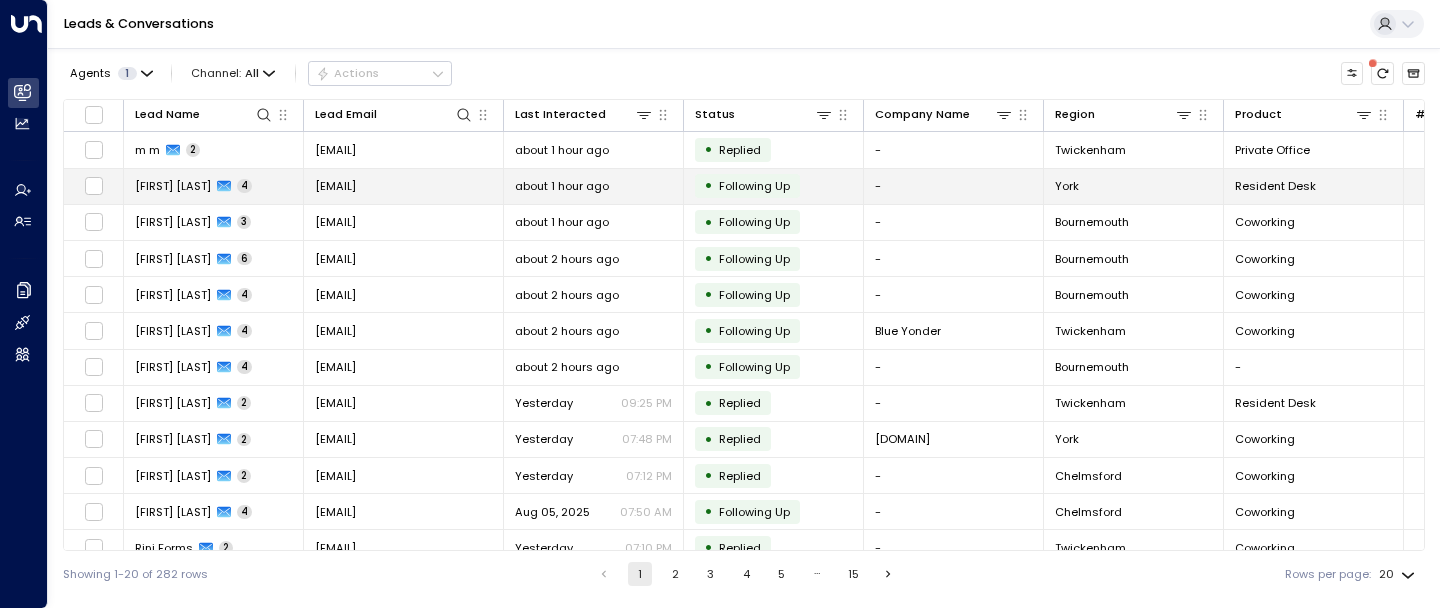click on "[EMAIL]" at bounding box center [335, 186] 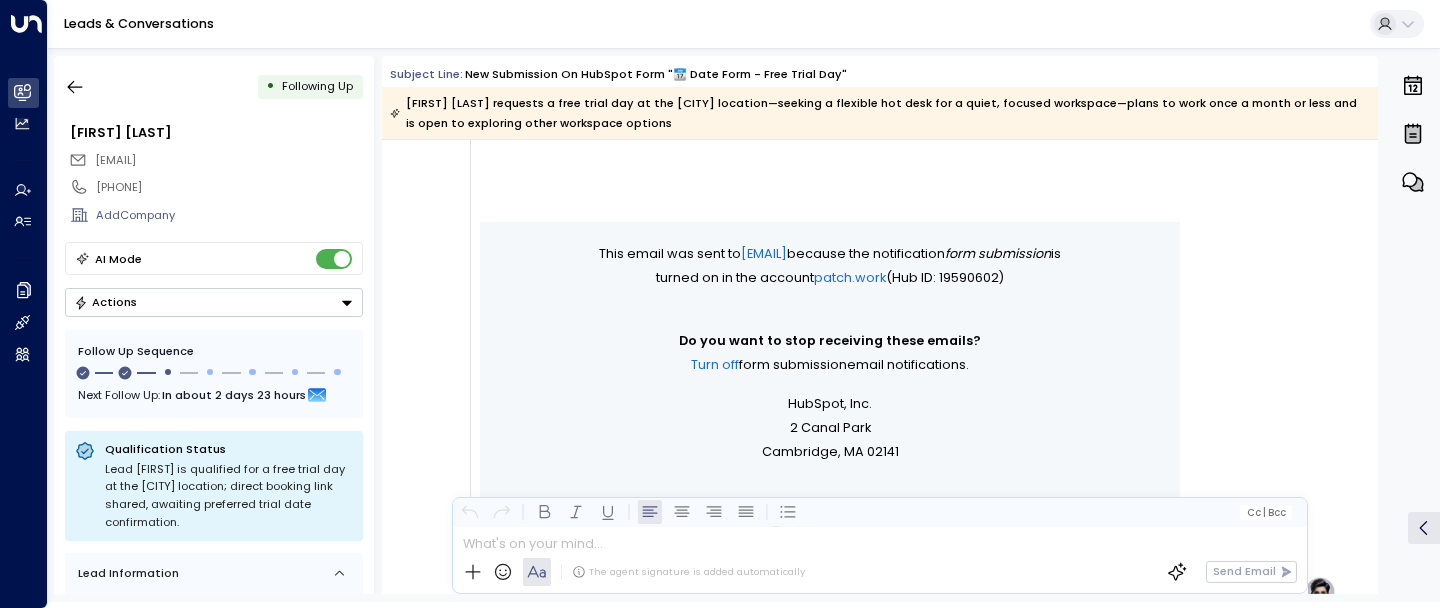 scroll, scrollTop: 873, scrollLeft: 0, axis: vertical 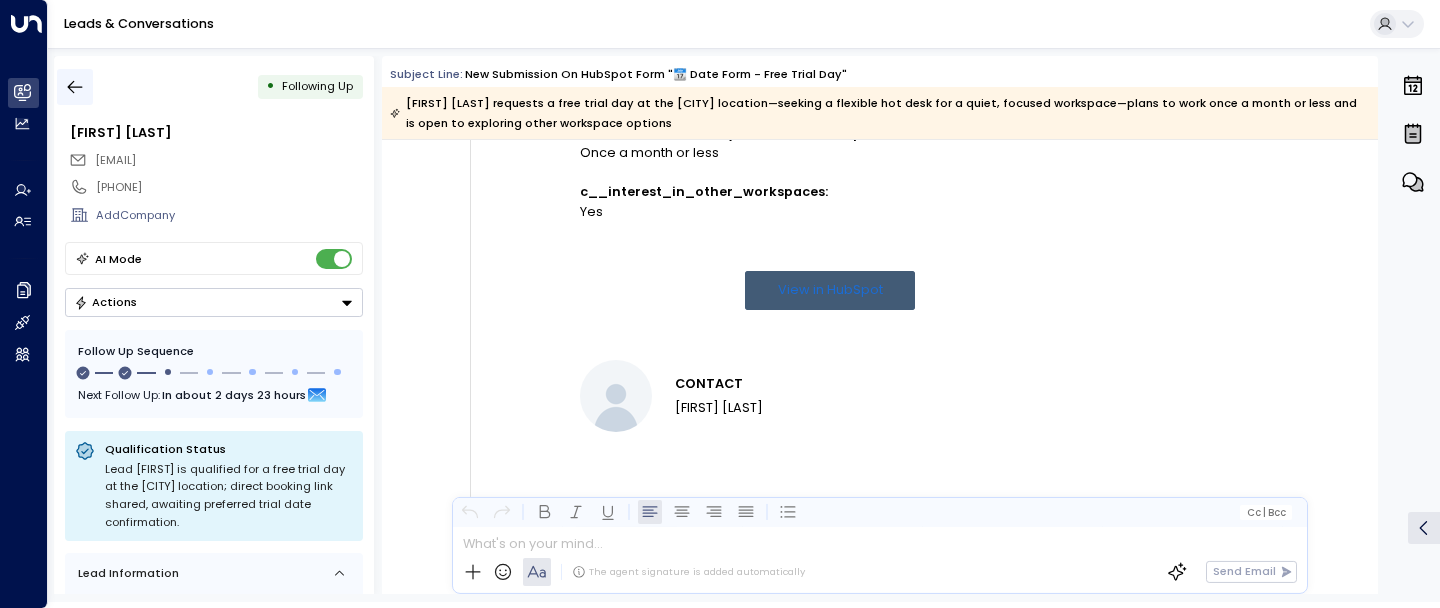click 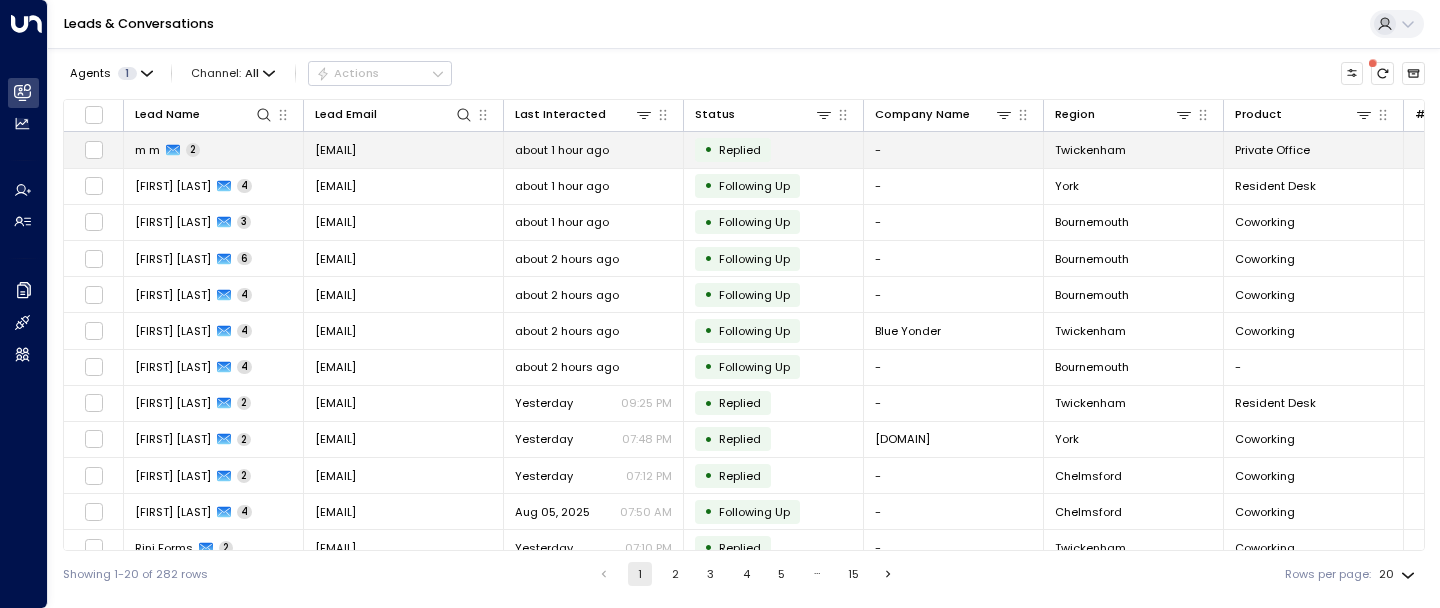 click on "[EMAIL]" at bounding box center (335, 150) 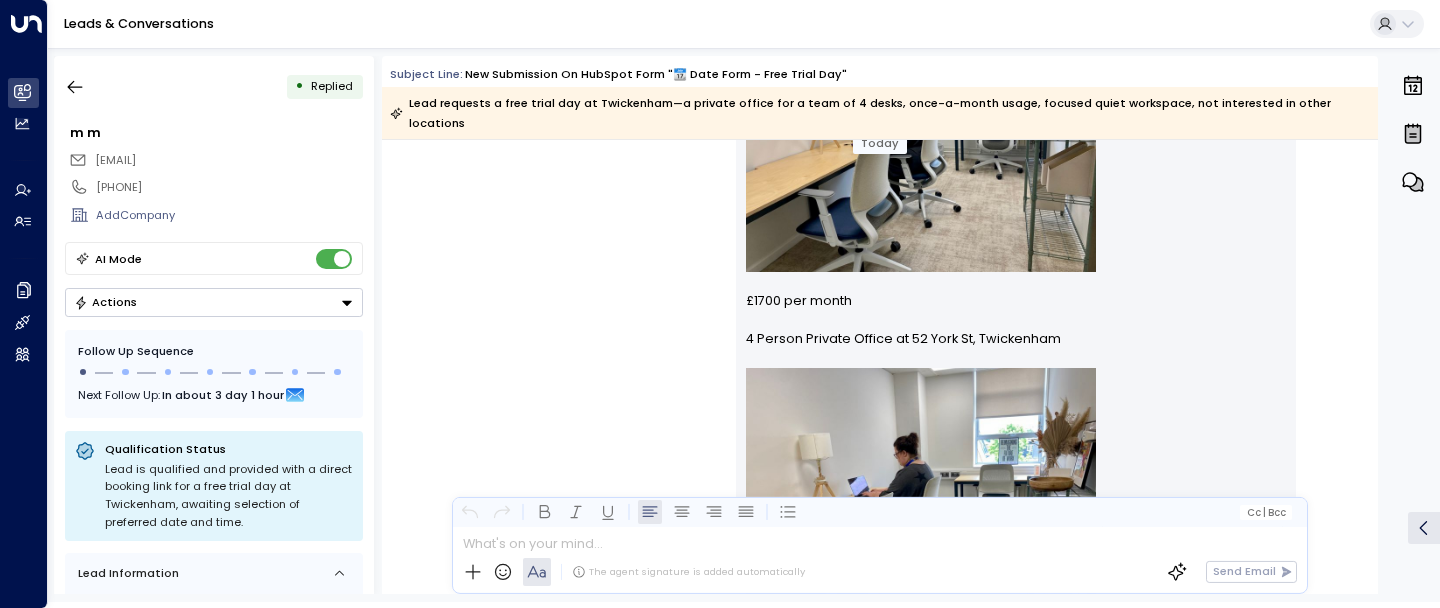 scroll, scrollTop: 1473, scrollLeft: 0, axis: vertical 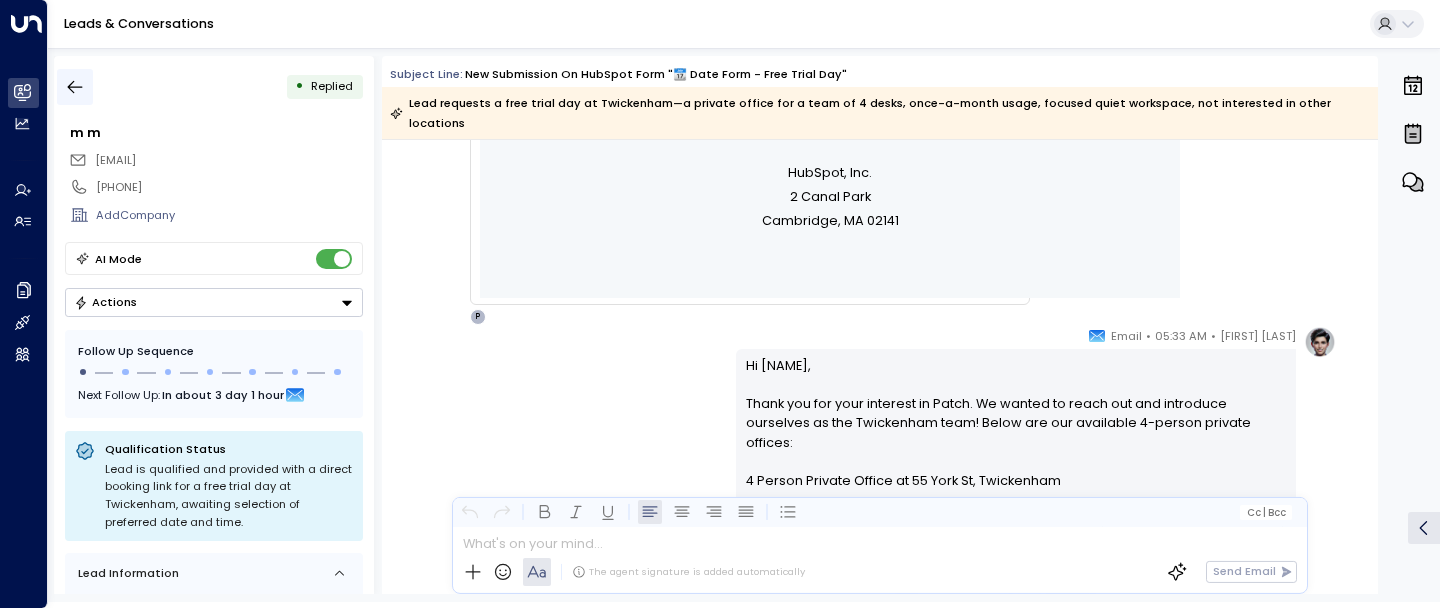 click 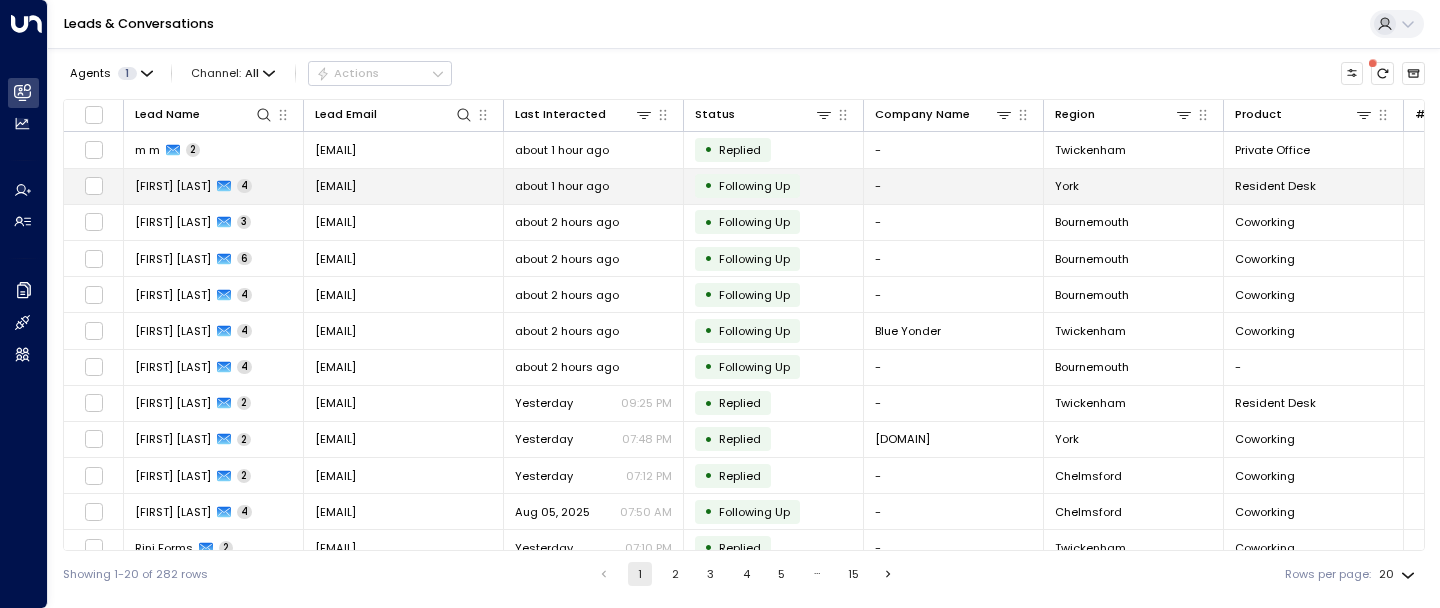 click on "[EMAIL]" at bounding box center [335, 186] 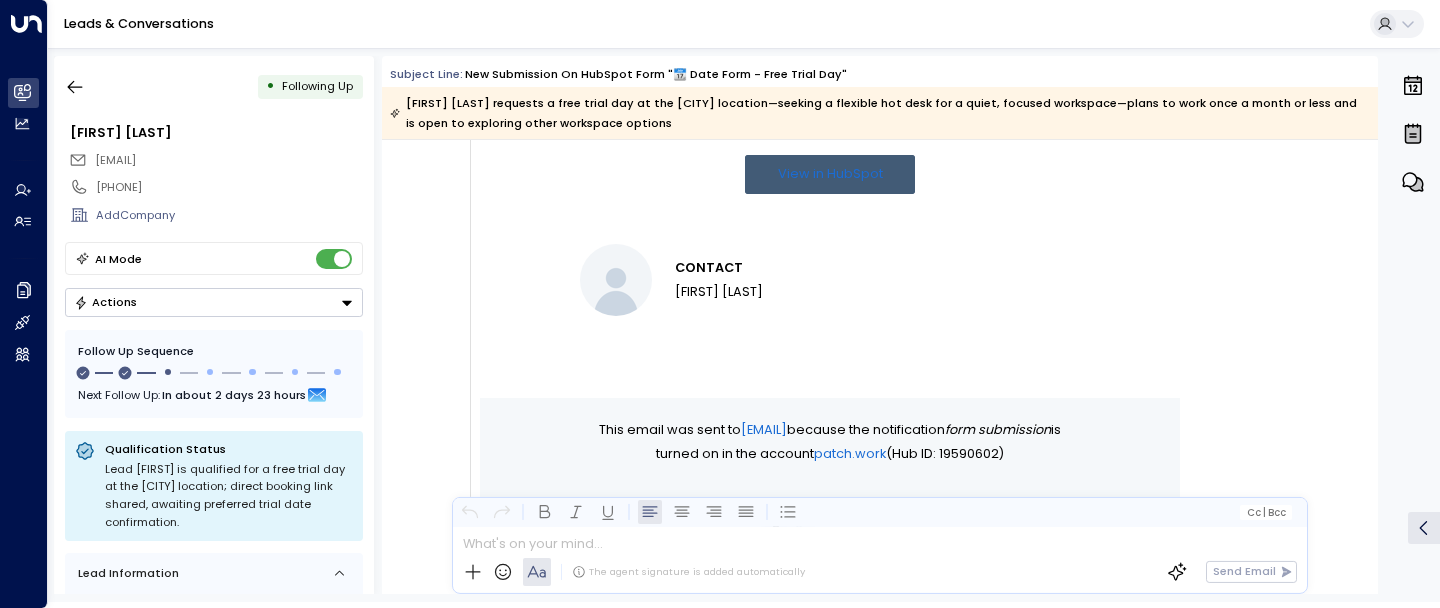 scroll, scrollTop: 322, scrollLeft: 0, axis: vertical 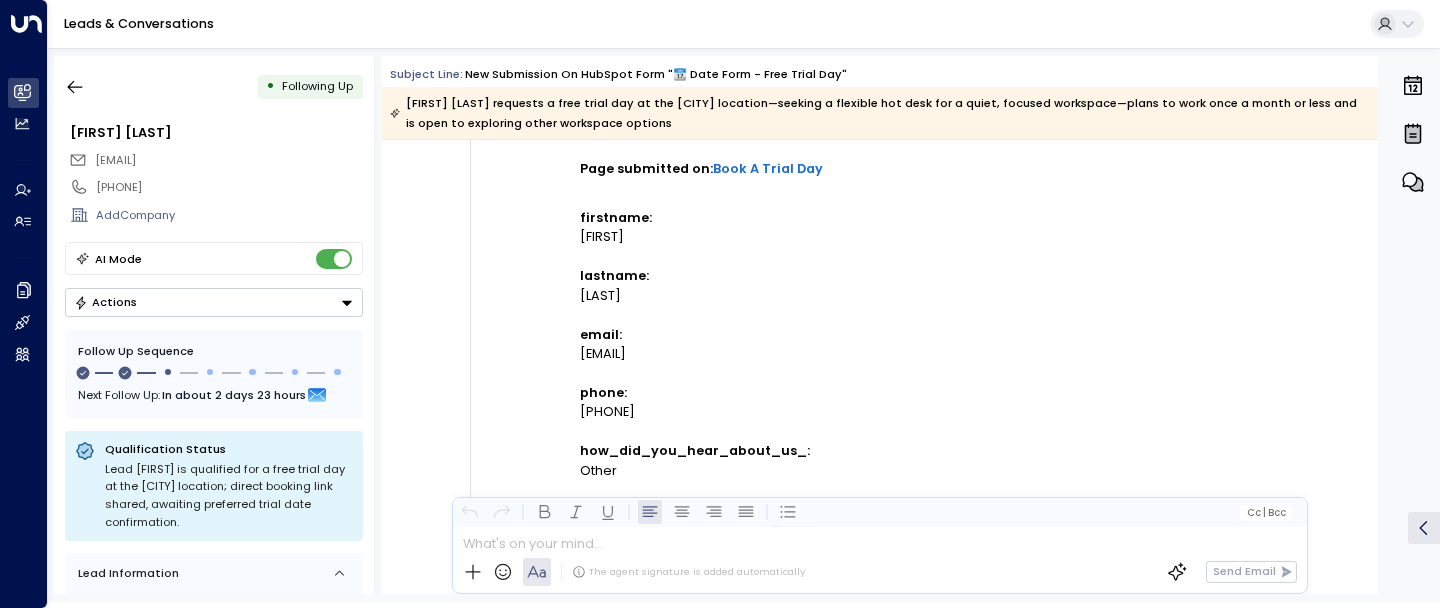 click on "• Following Up [FIRST] [LAST] [EMAIL] [PHONE] Add  Company AI Mode   Actions Follow Up Sequence Next Follow Up:   In about 2 days 23 hours Qualification Status Lead [FIRST] is qualified for a free trial day at the [CITY] location; direct booking link shared, awaiting preferred trial date confirmation. Lead Information SMS Consent Not given Add  Title Region of Interest [CITY] Product of Interest Resident Desk Add  No. of People Add  Area Add  Start Date Add  Term Length Add  Budget Source [EMAIL] Lead created on   Aug 06 2025 at 4:29 am" at bounding box center [214, 325] 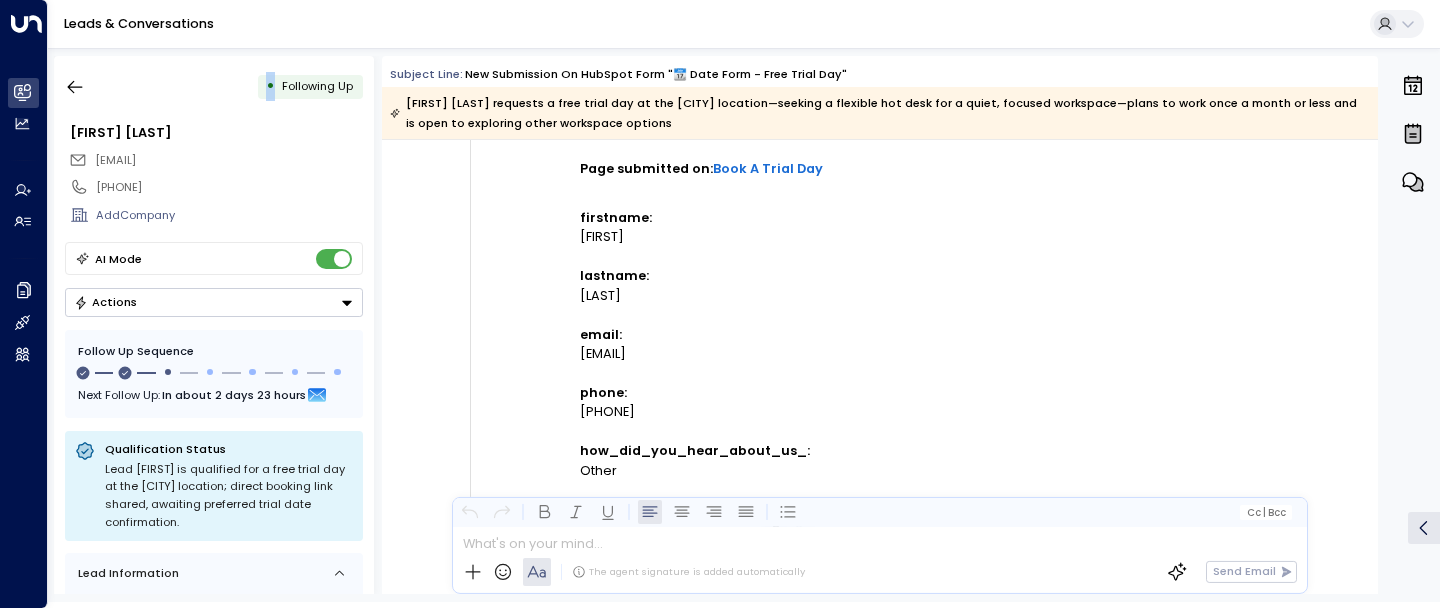 click on "• Following Up [FIRST] [LAST] [EMAIL] [PHONE] Add  Company AI Mode   Actions Follow Up Sequence Next Follow Up:   In about 2 days 23 hours Qualification Status Lead [FIRST] is qualified for a free trial day at the [CITY] location; direct booking link shared, awaiting preferred trial date confirmation. Lead Information SMS Consent Not given Add  Title Region of Interest [CITY] Product of Interest Resident Desk Add  No. of People Add  Area Add  Start Date Add  Term Length Add  Budget Source [EMAIL] Lead created on   Aug 06 2025 at 4:29 am" at bounding box center (214, 325) 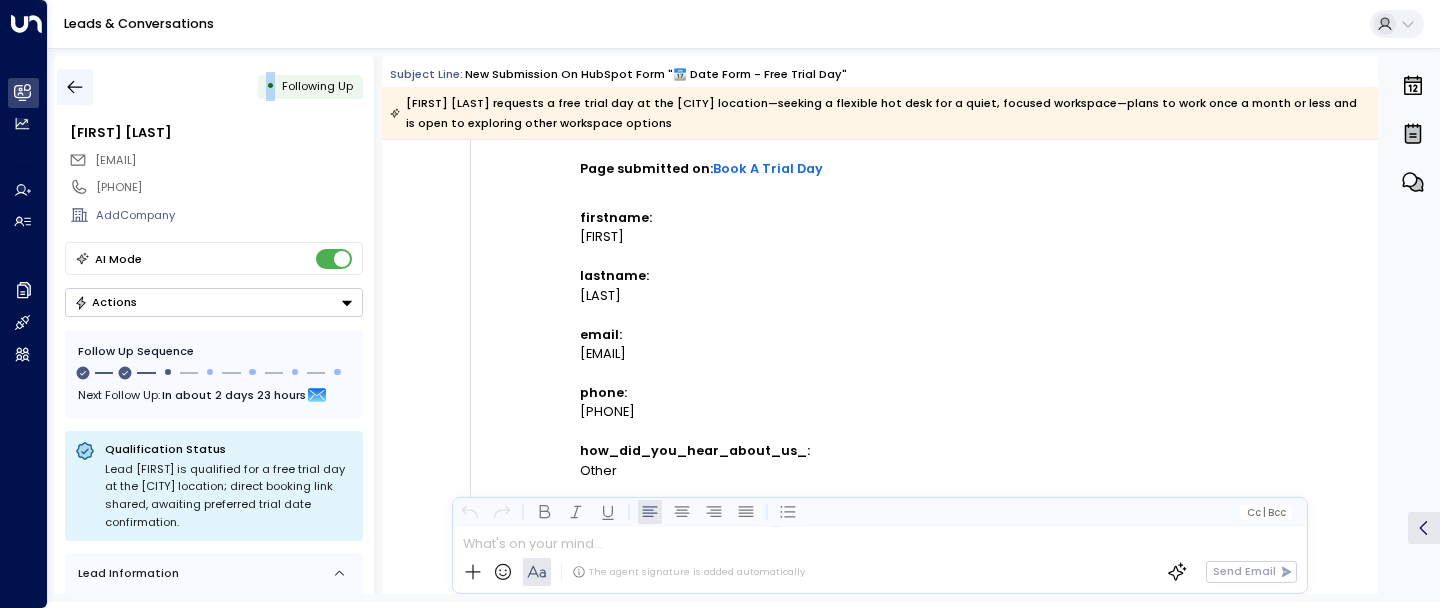 click at bounding box center [75, 87] 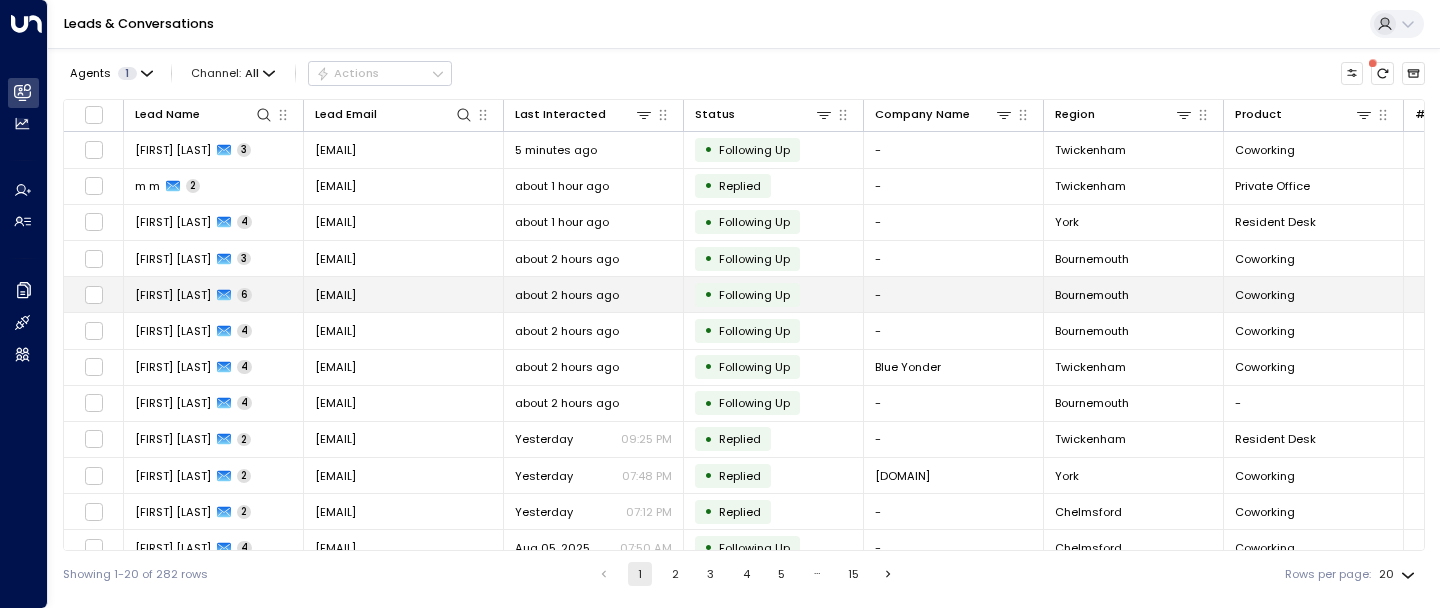click on "[EMAIL]" at bounding box center (404, 294) 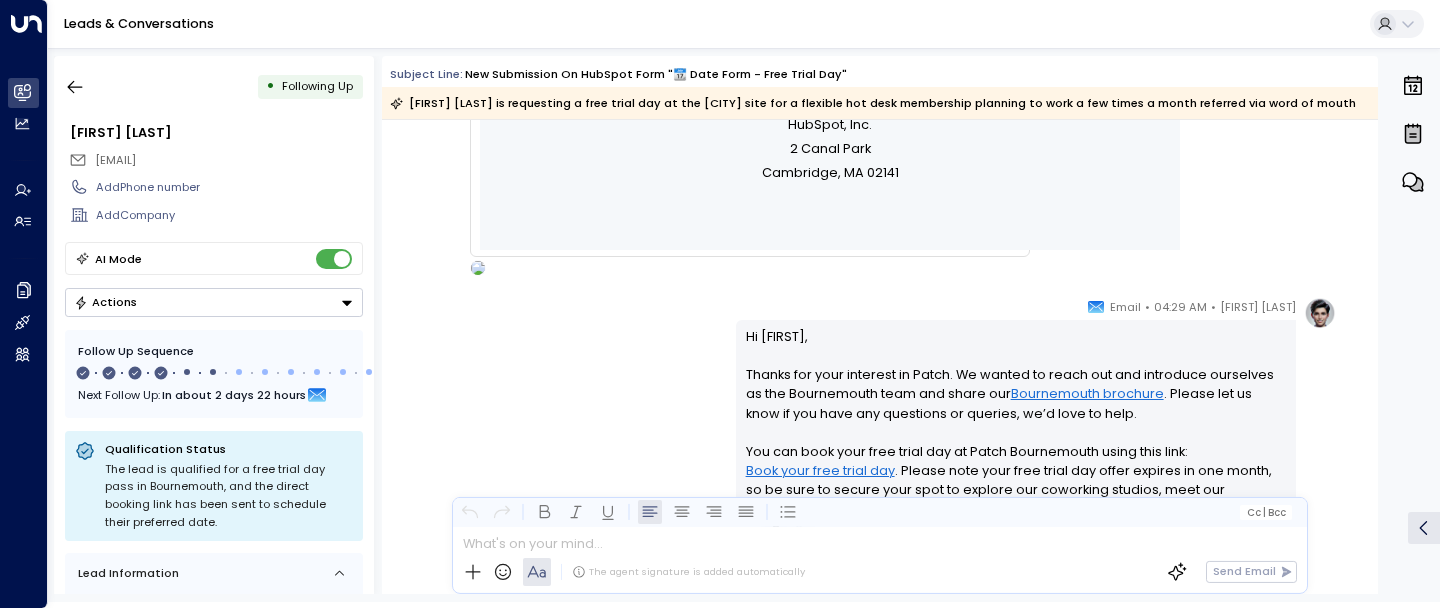 scroll, scrollTop: 2737, scrollLeft: 0, axis: vertical 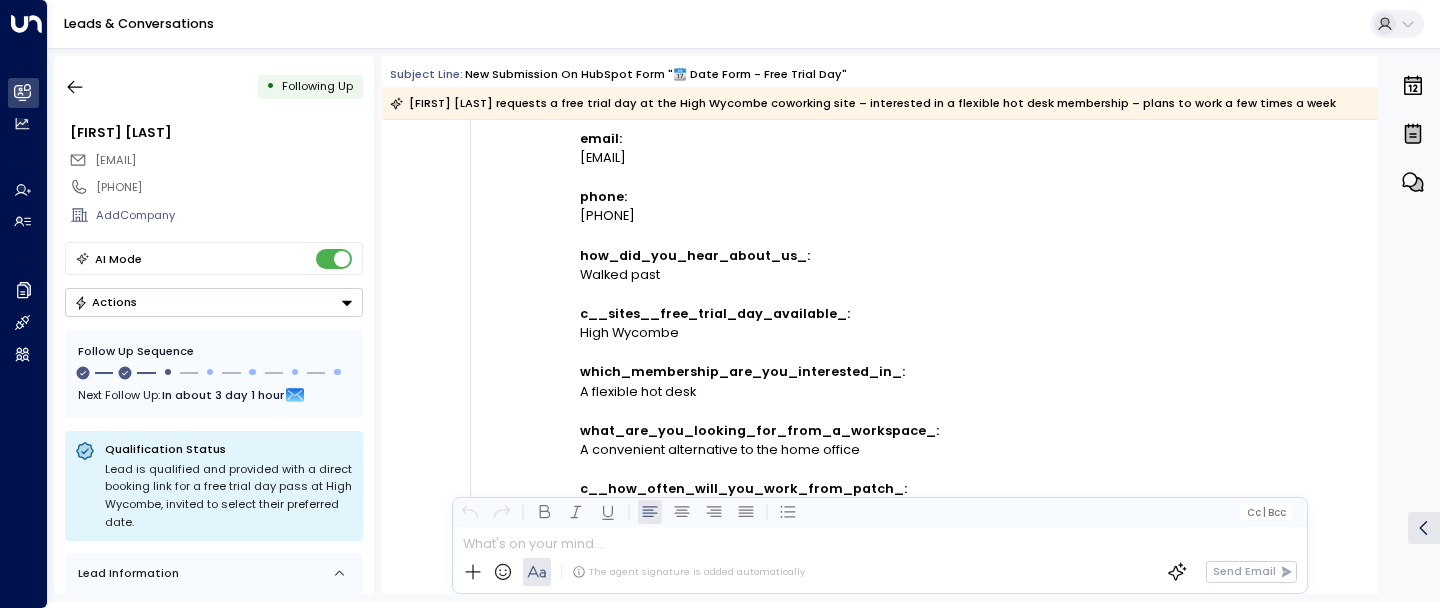 drag, startPoint x: 227, startPoint y: 158, endPoint x: 89, endPoint y: 159, distance: 138.00362 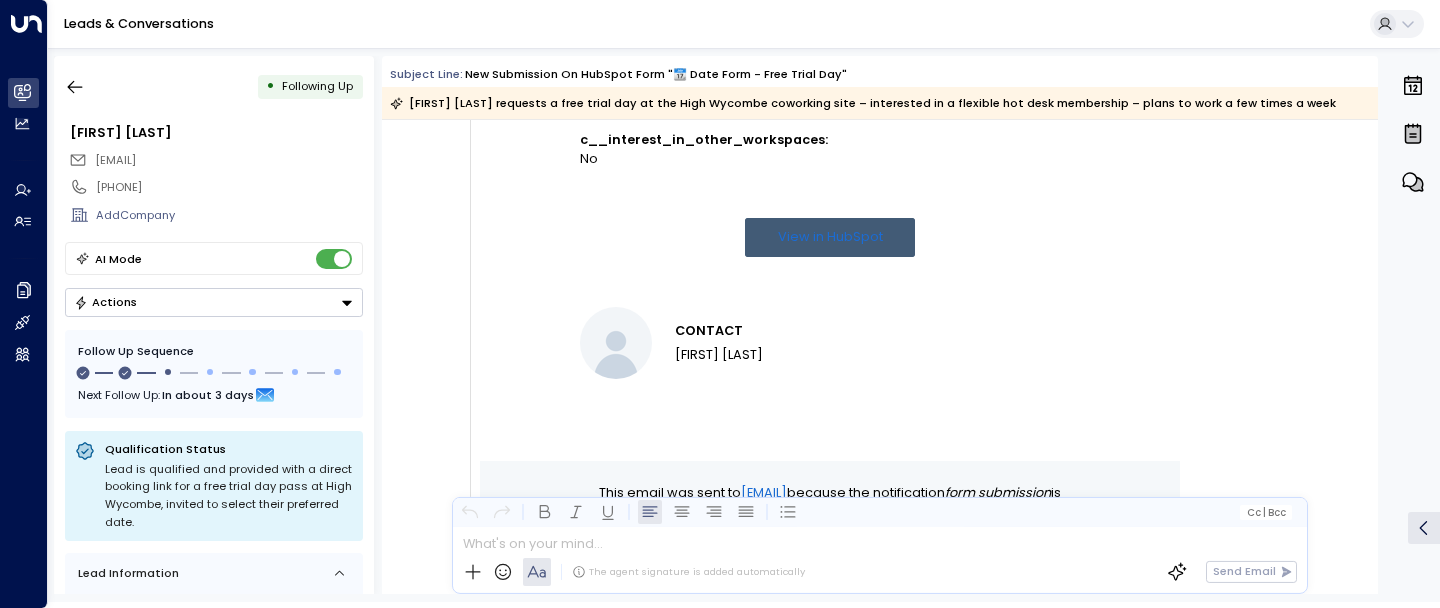 scroll, scrollTop: 468, scrollLeft: 0, axis: vertical 